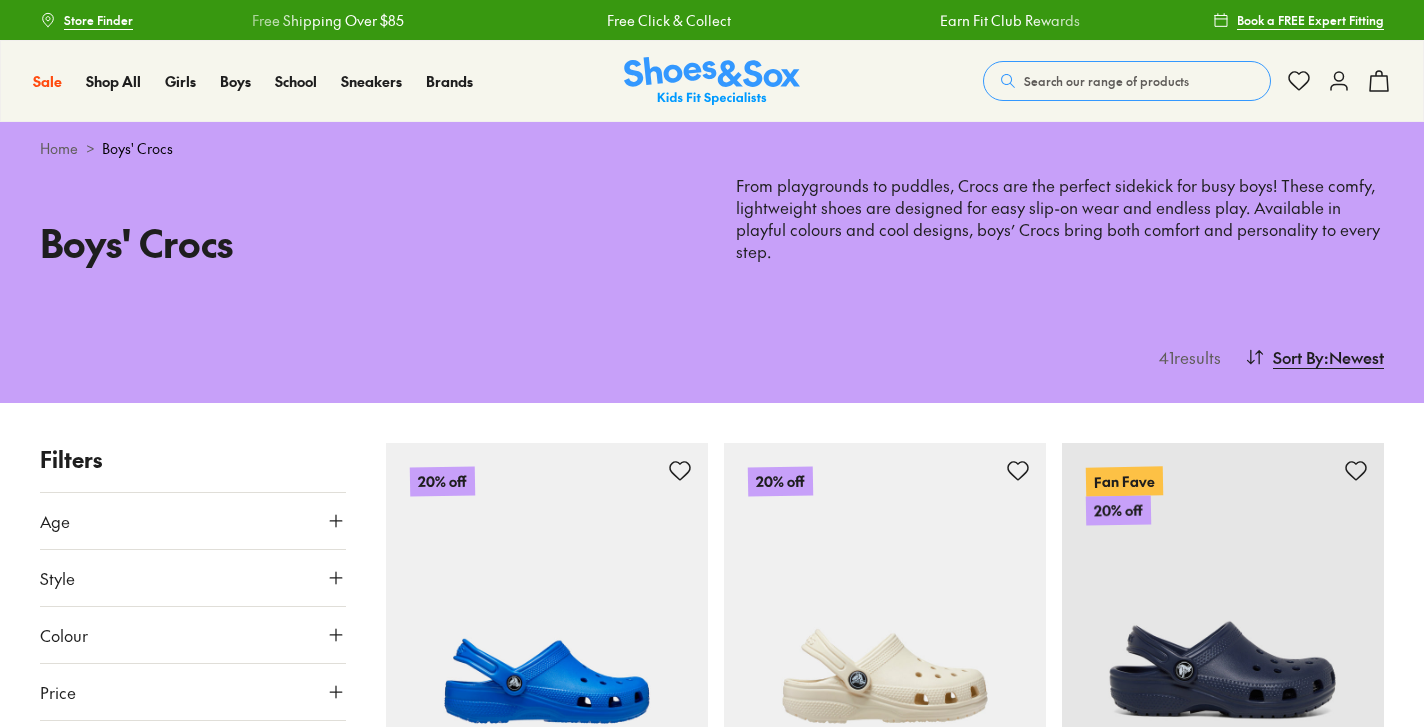 scroll, scrollTop: 155, scrollLeft: 0, axis: vertical 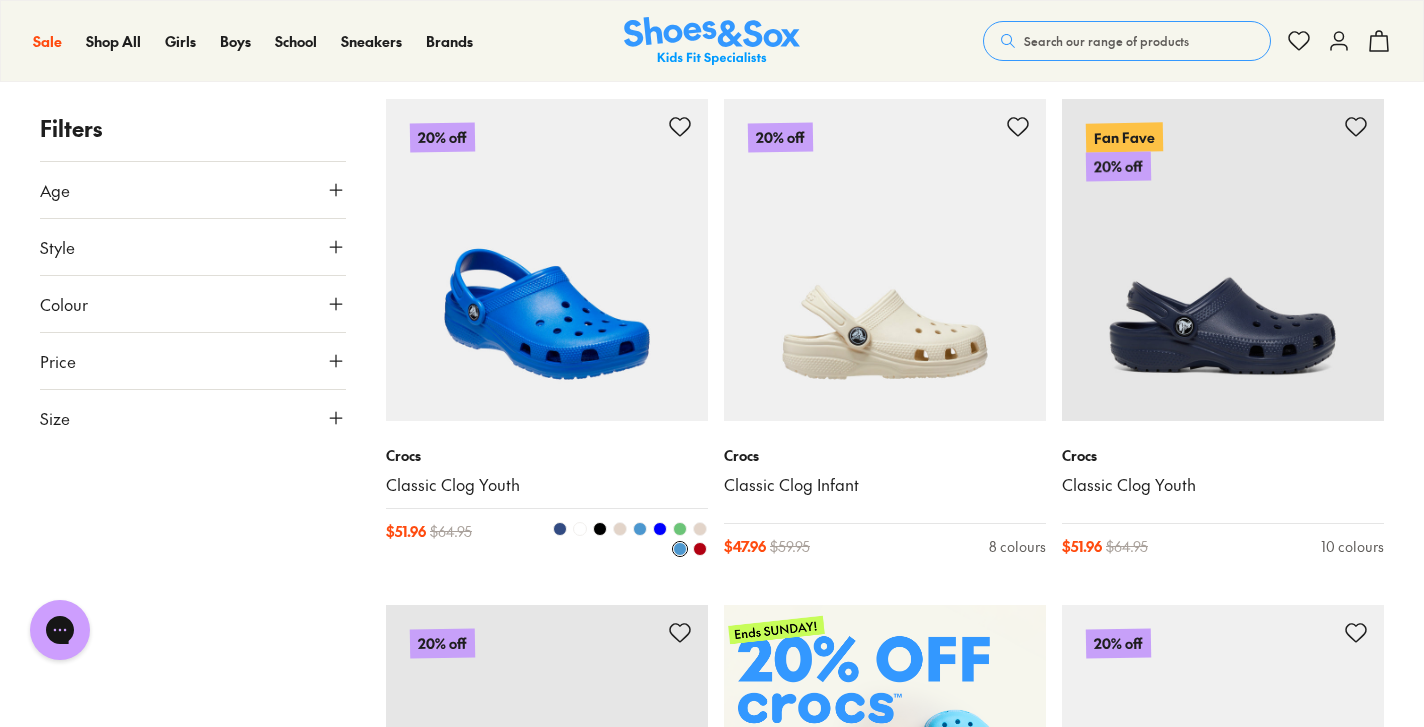 click at bounding box center [640, 529] 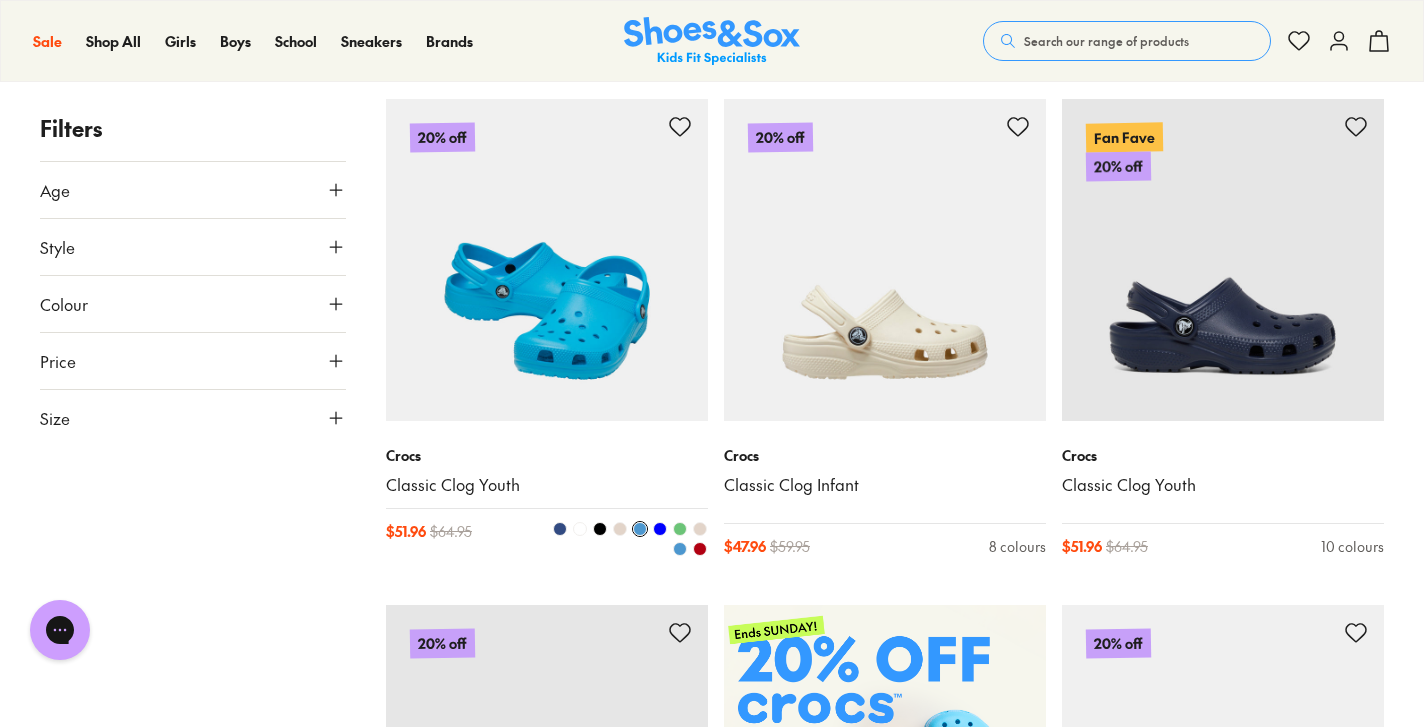 click at bounding box center [660, 529] 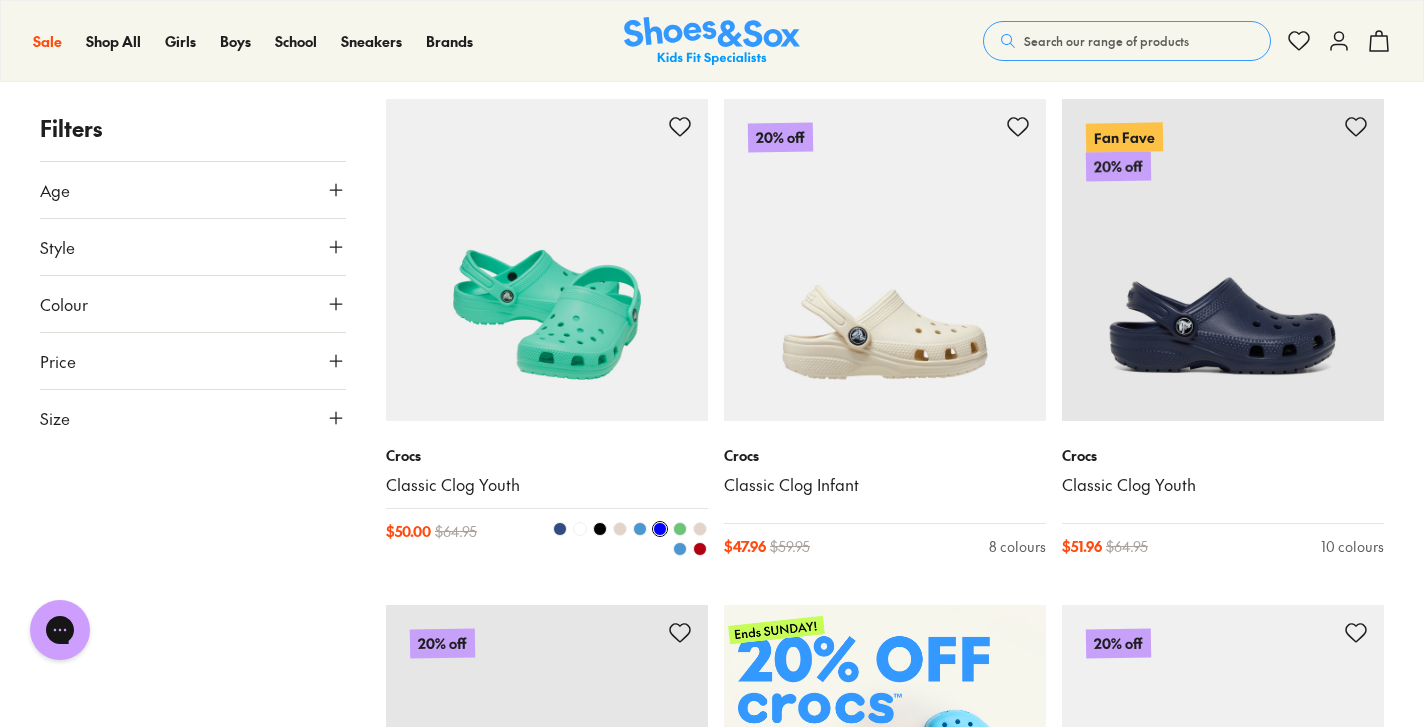 click at bounding box center [640, 529] 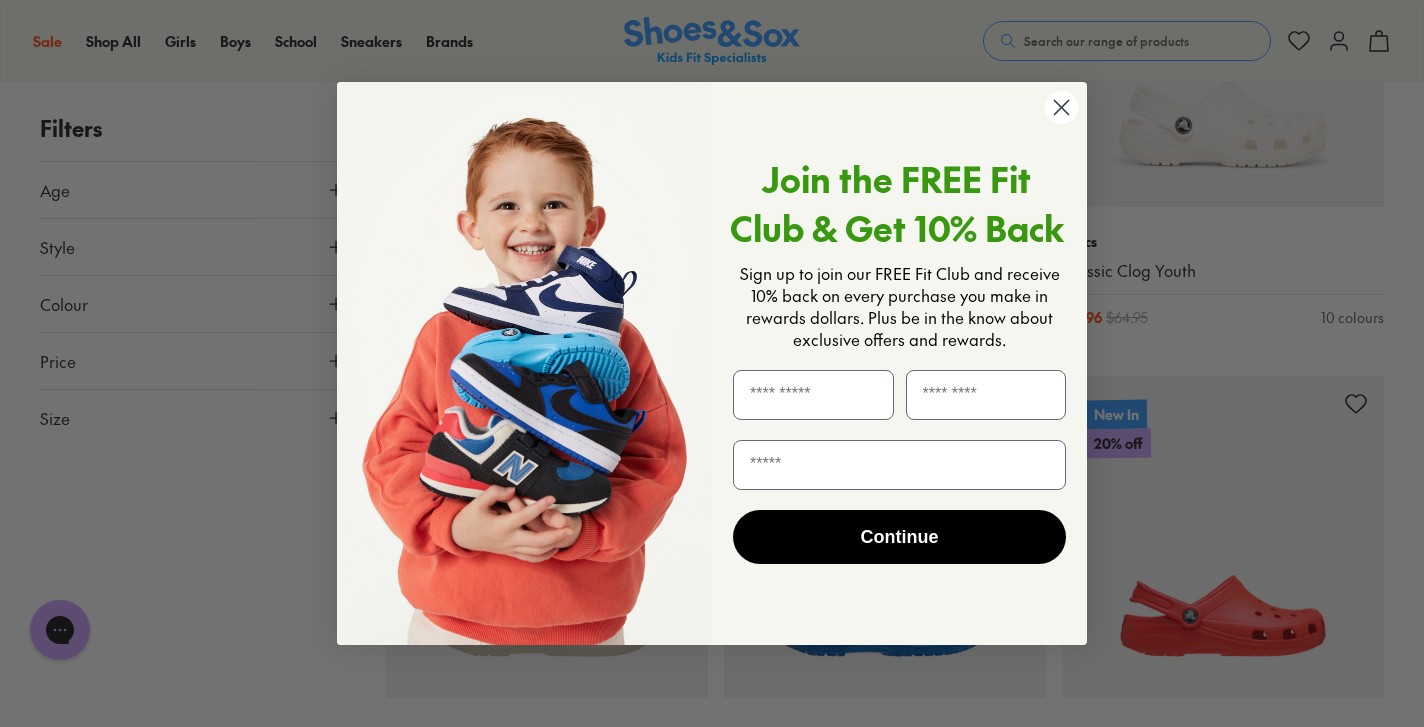 scroll, scrollTop: 1061, scrollLeft: 0, axis: vertical 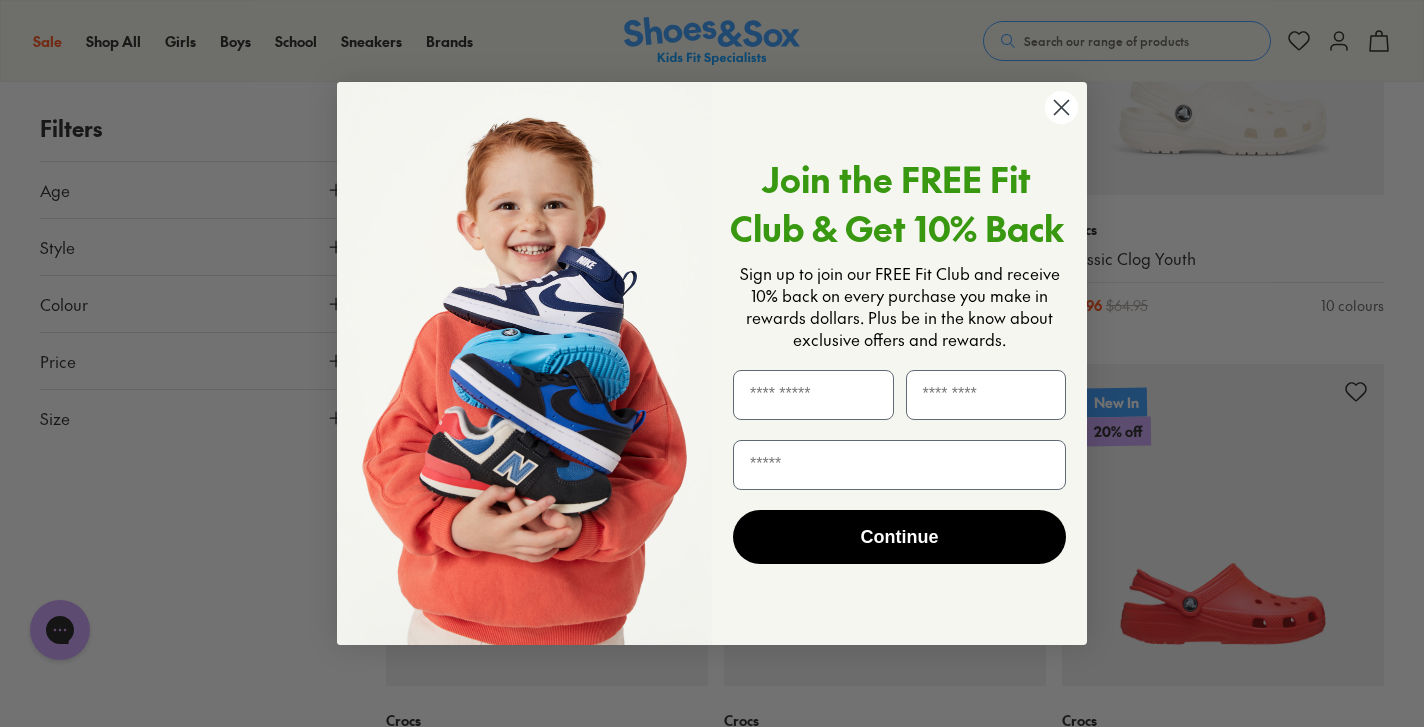 click 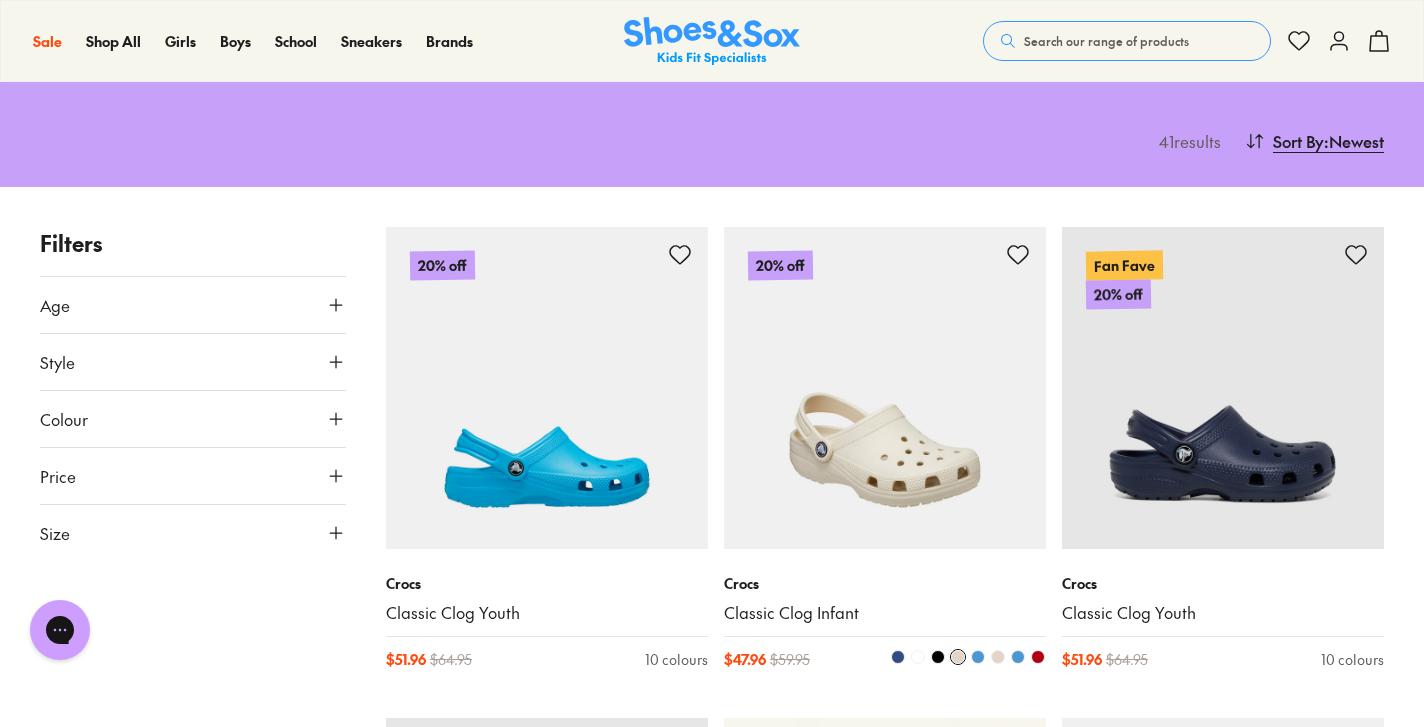 scroll, scrollTop: 210, scrollLeft: 0, axis: vertical 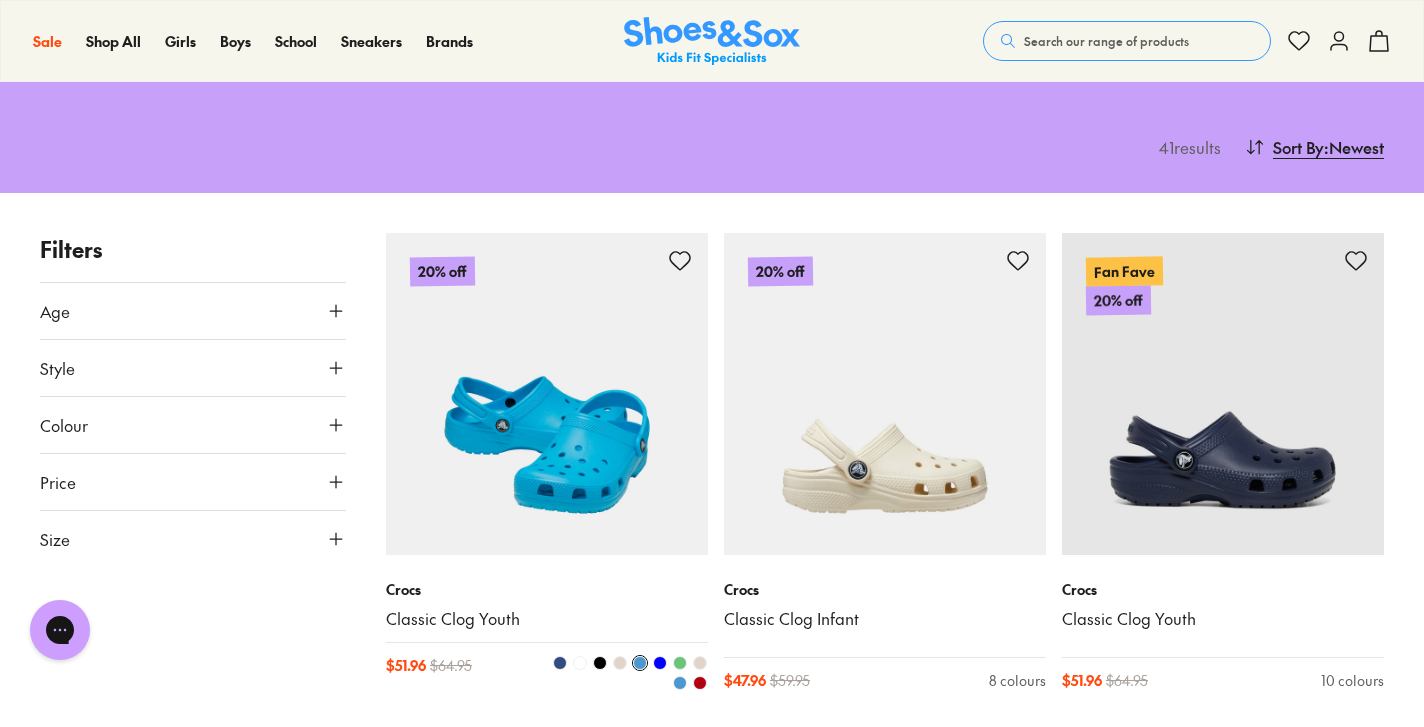 type on "****" 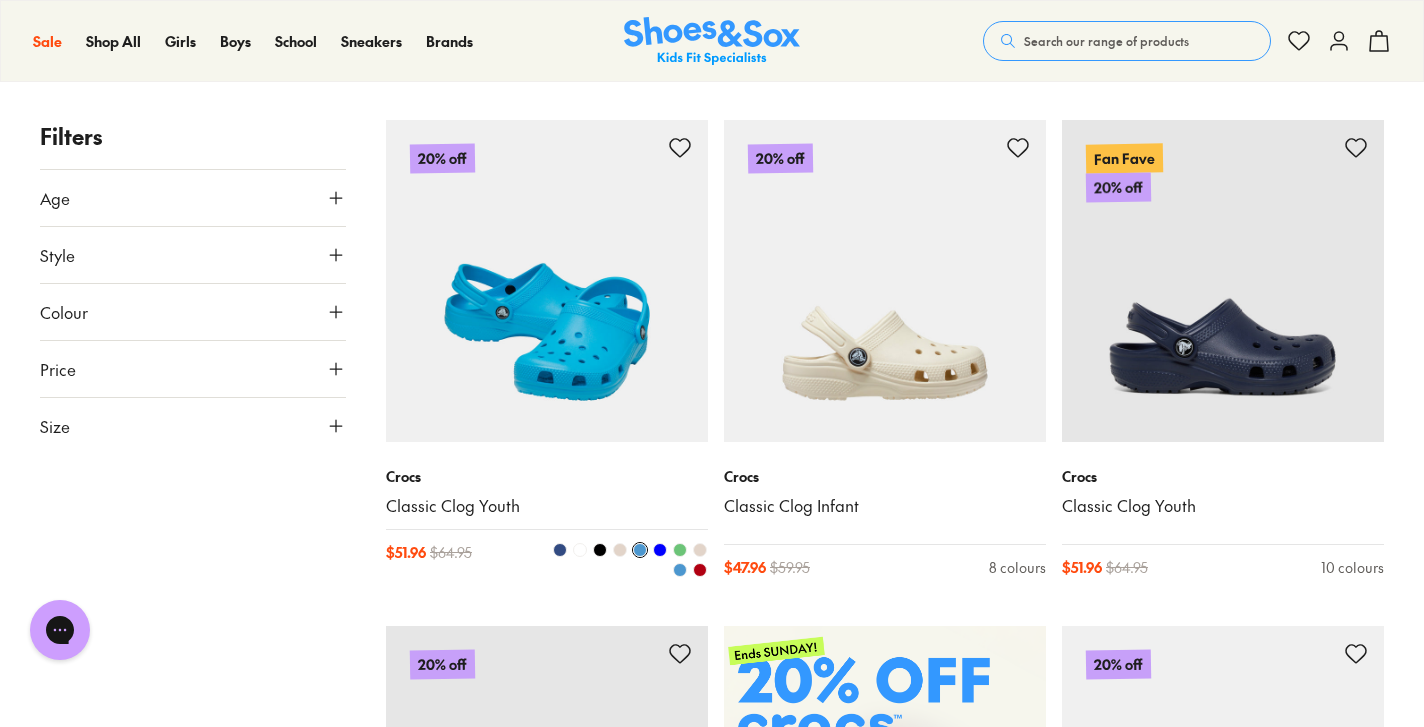 scroll, scrollTop: 334, scrollLeft: 0, axis: vertical 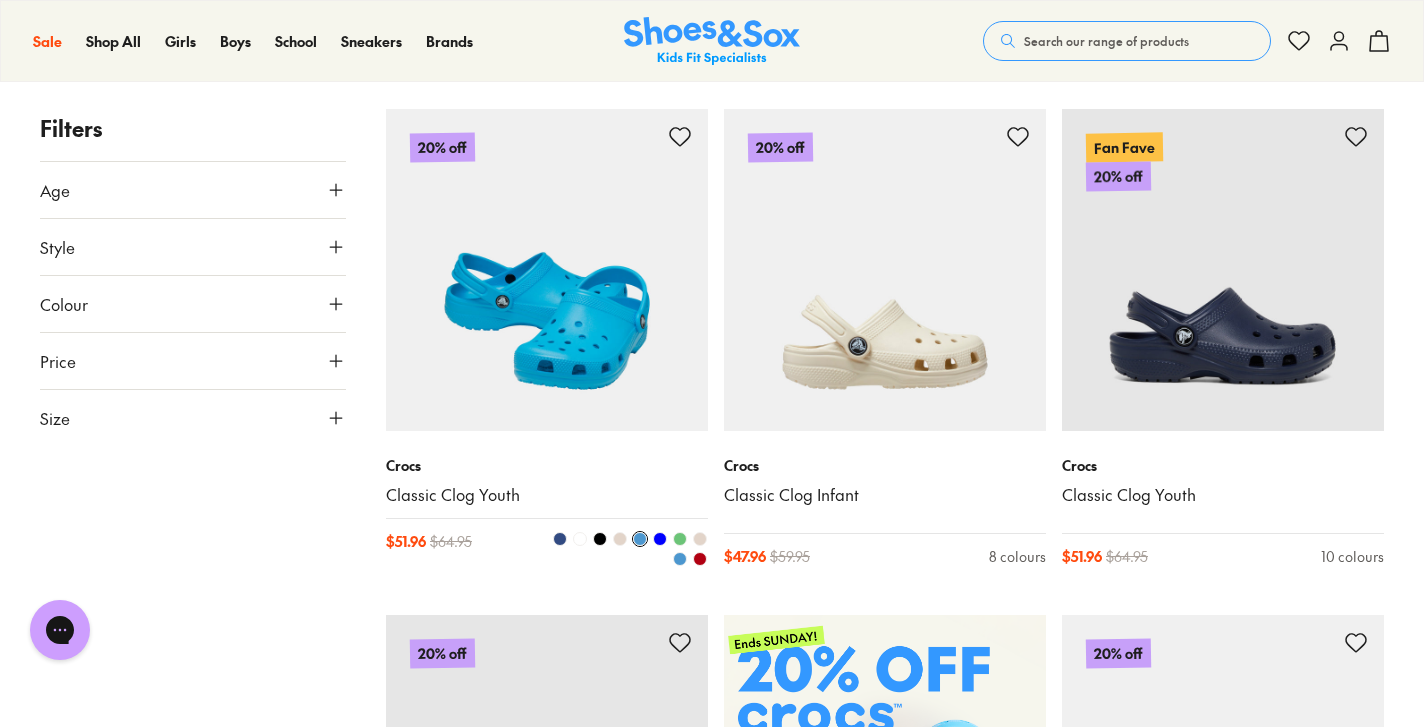 click at bounding box center (547, 270) 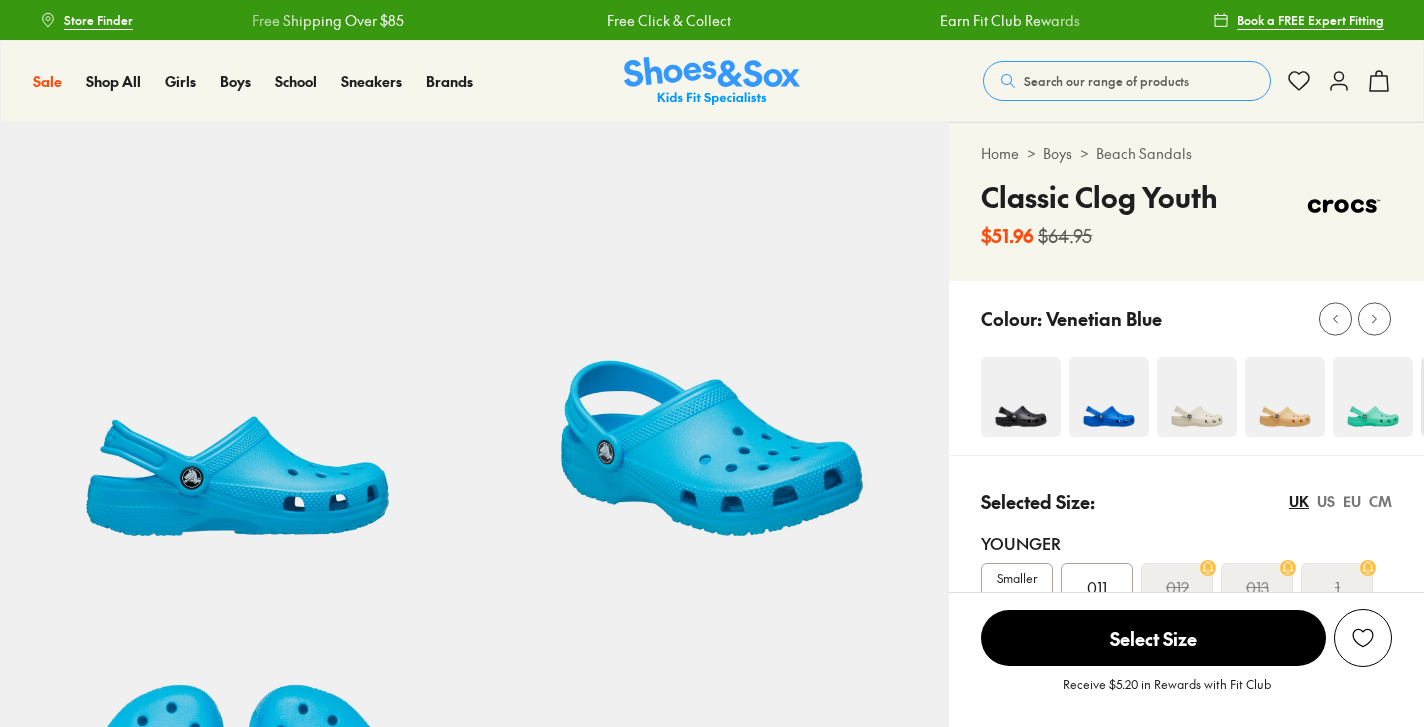scroll, scrollTop: 277, scrollLeft: 0, axis: vertical 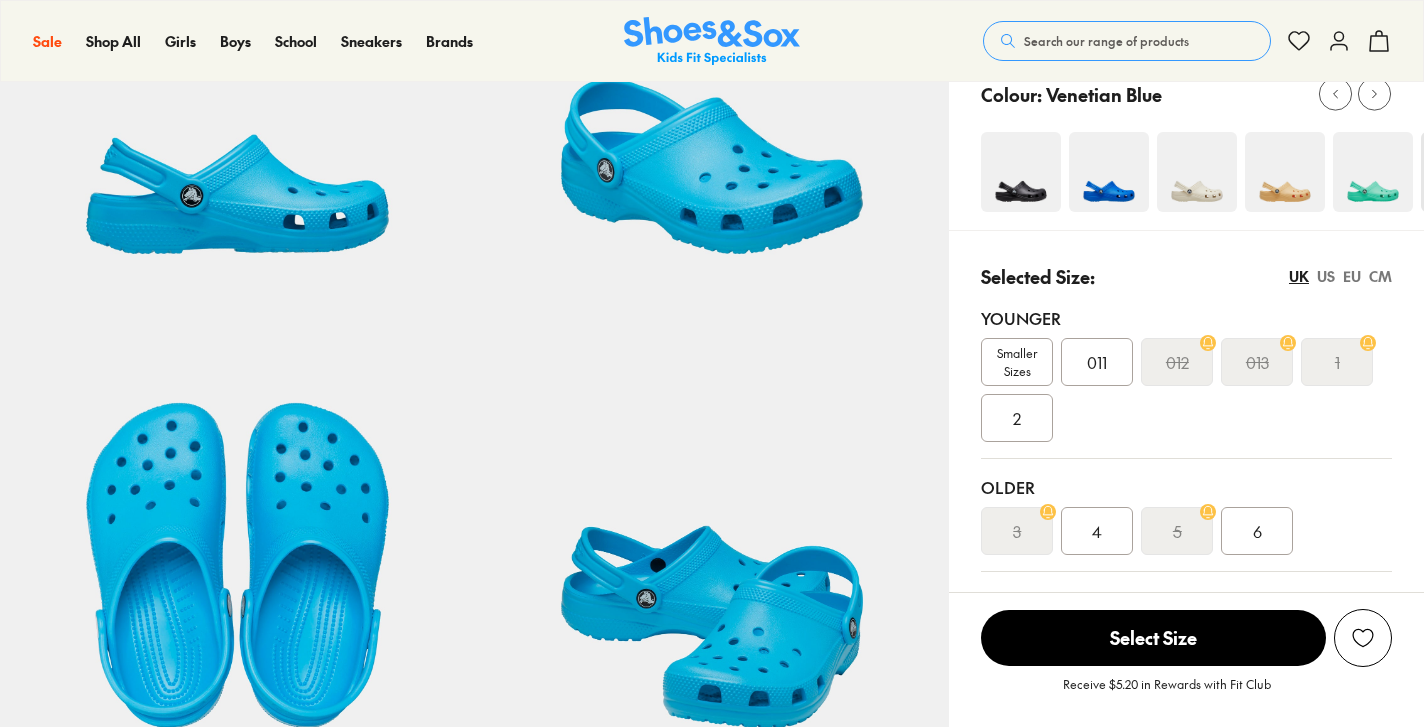 select on "*" 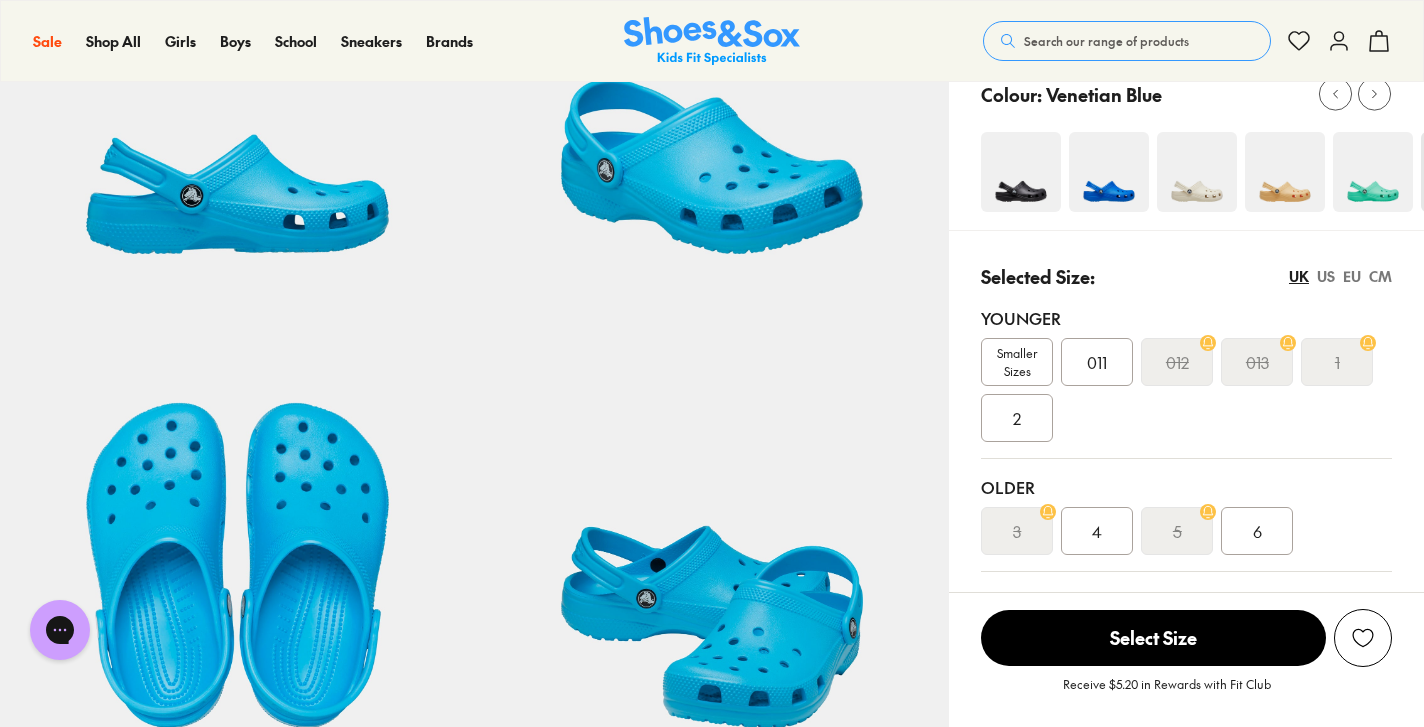 scroll, scrollTop: 0, scrollLeft: 0, axis: both 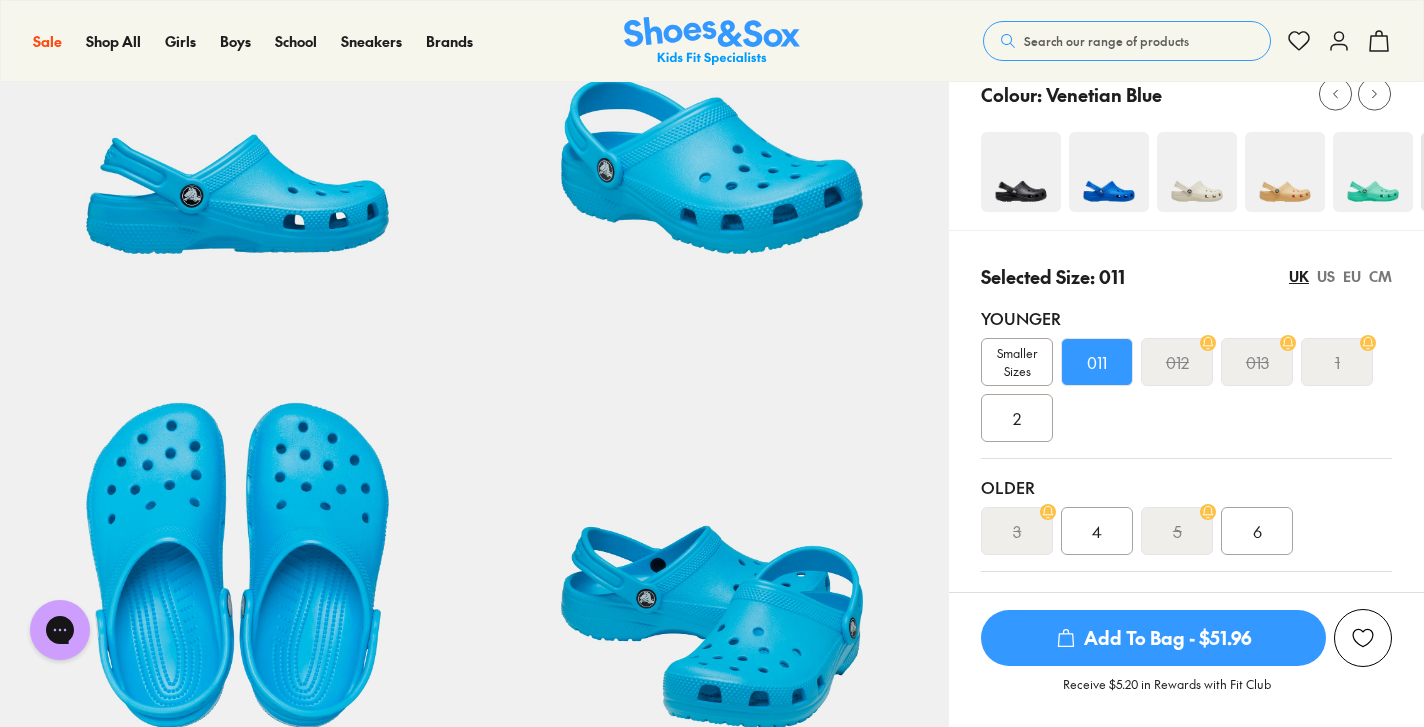 click on "1" at bounding box center [1337, 362] 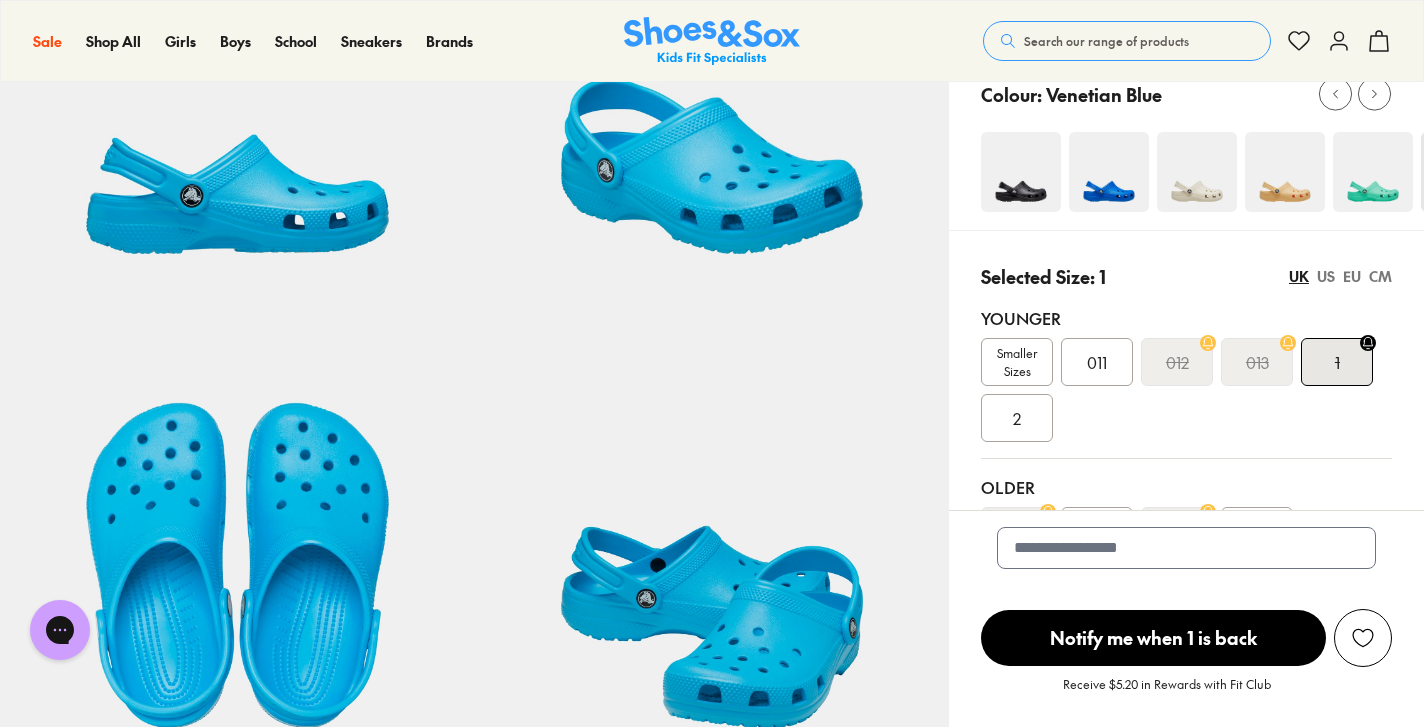 click on "2" at bounding box center [1017, 418] 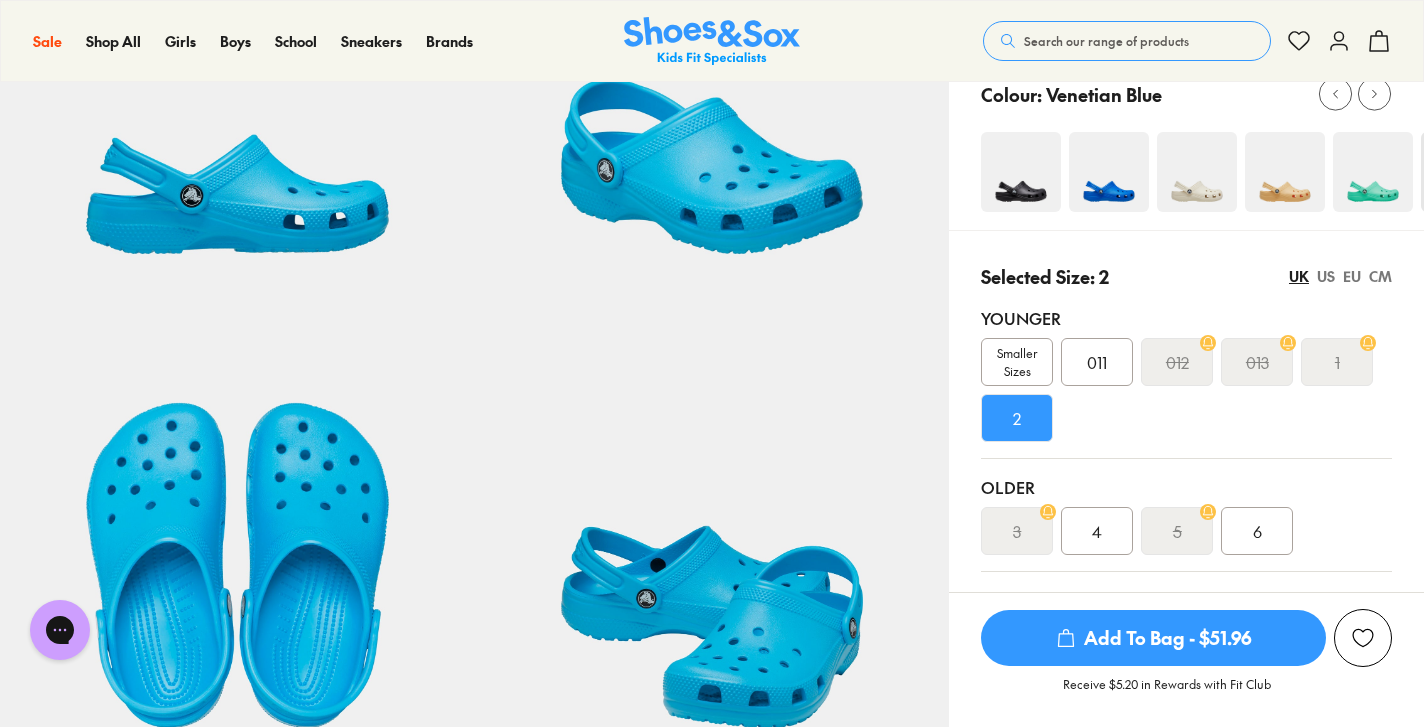 click on "011" at bounding box center (1097, 362) 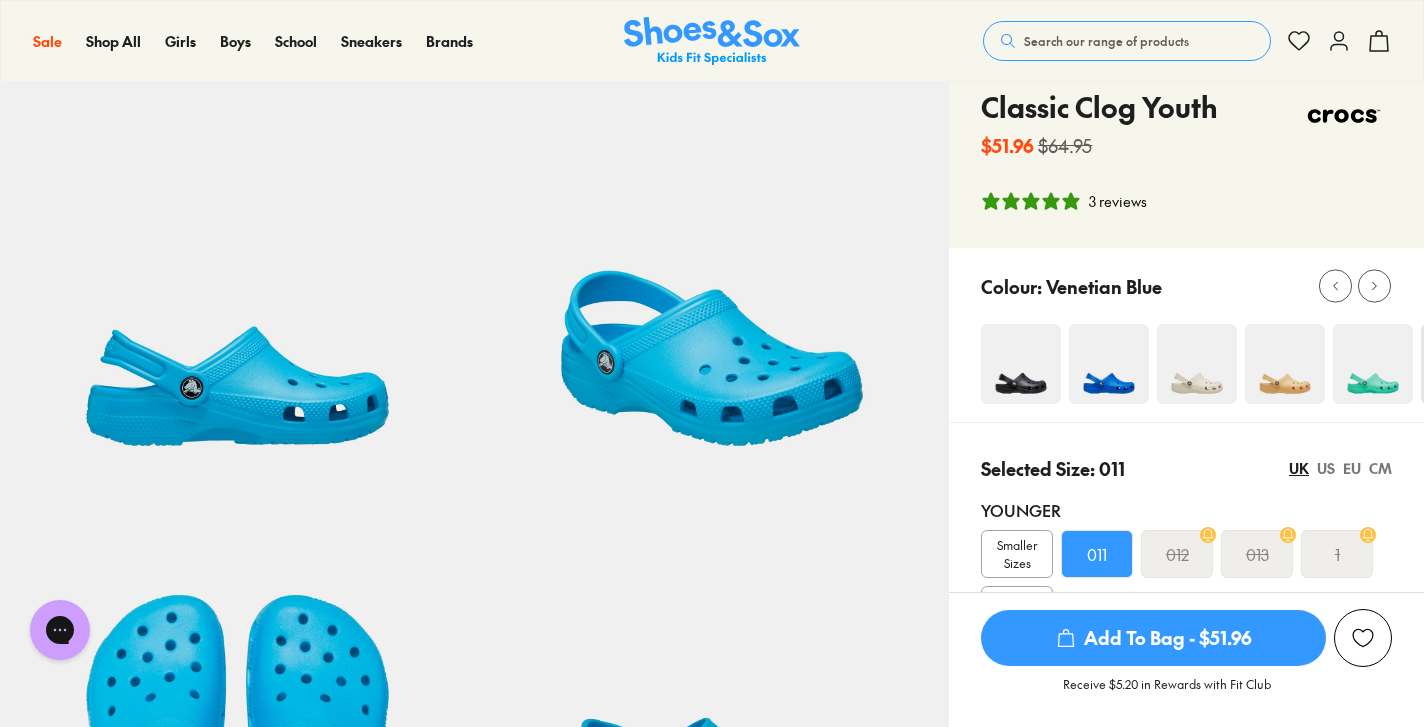 scroll, scrollTop: 88, scrollLeft: 0, axis: vertical 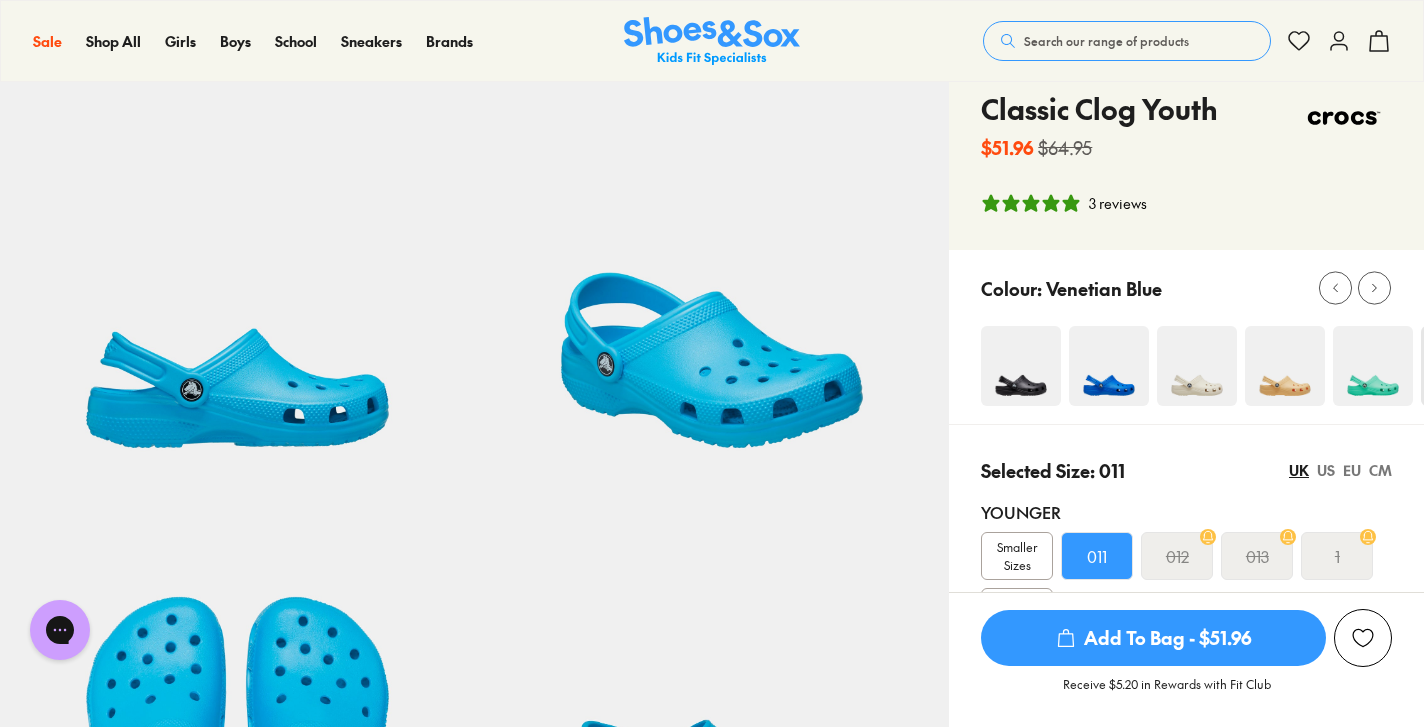 click at bounding box center [1373, 366] 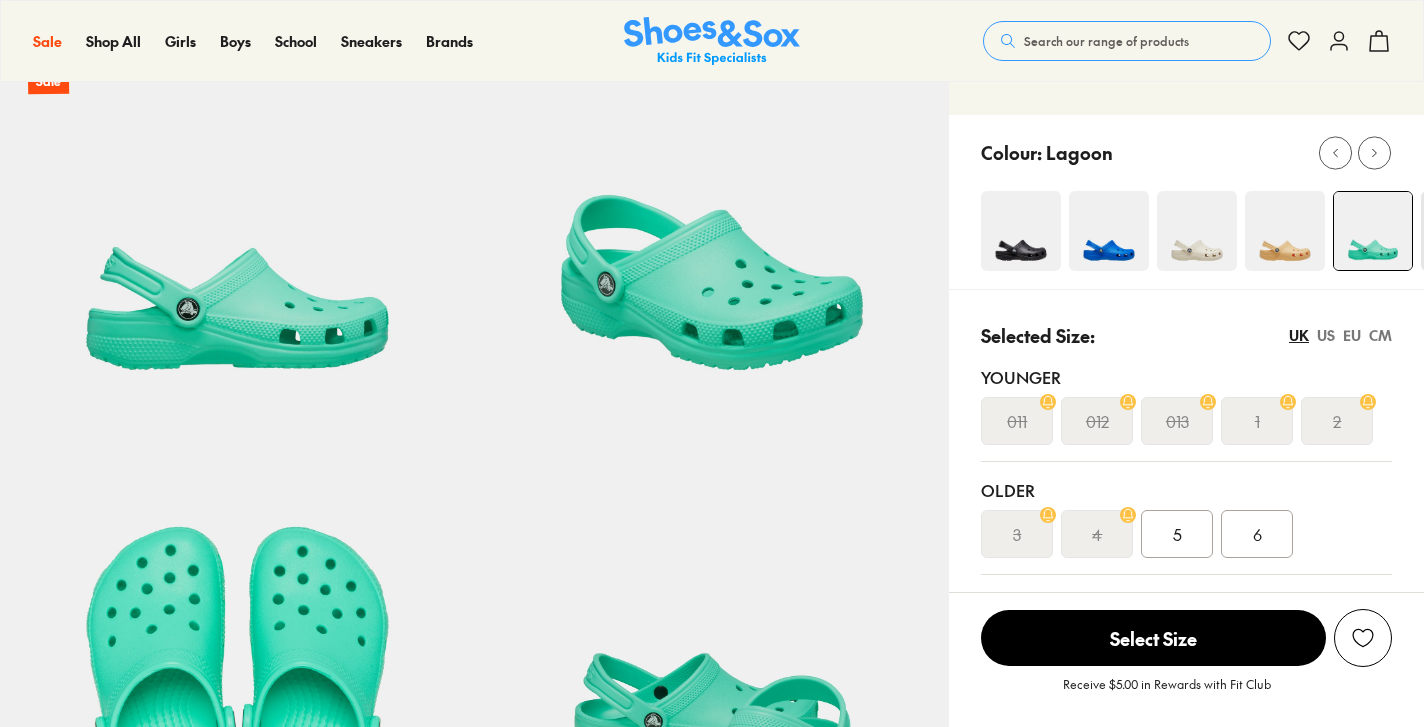 scroll, scrollTop: 93, scrollLeft: 1, axis: both 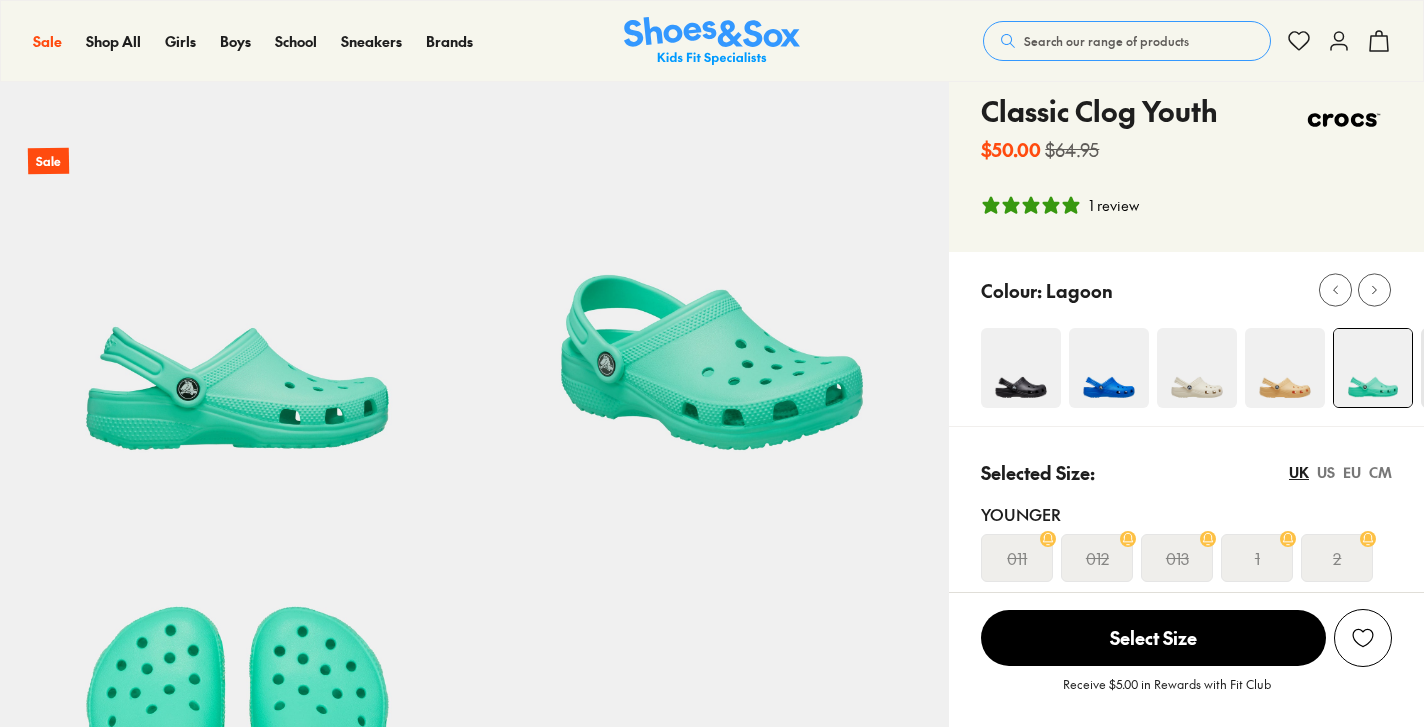 select on "*" 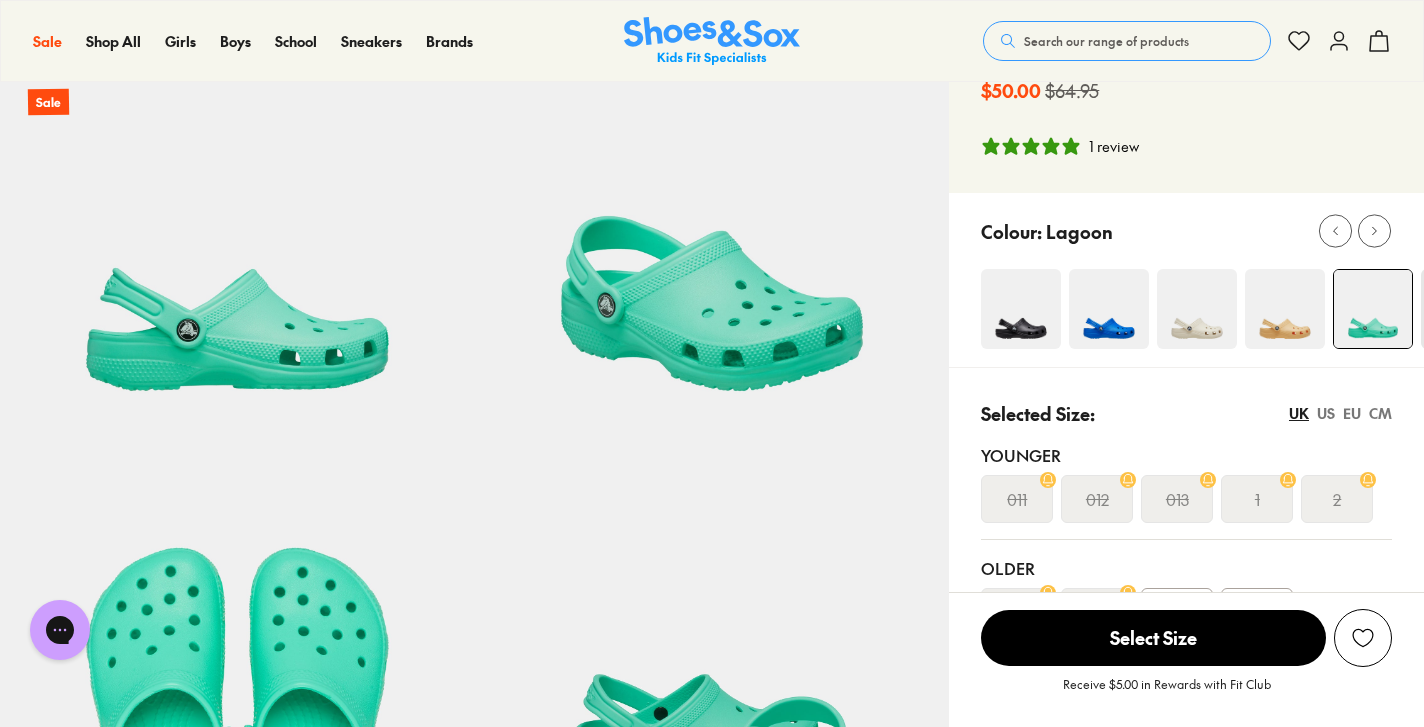 scroll, scrollTop: 145, scrollLeft: 0, axis: vertical 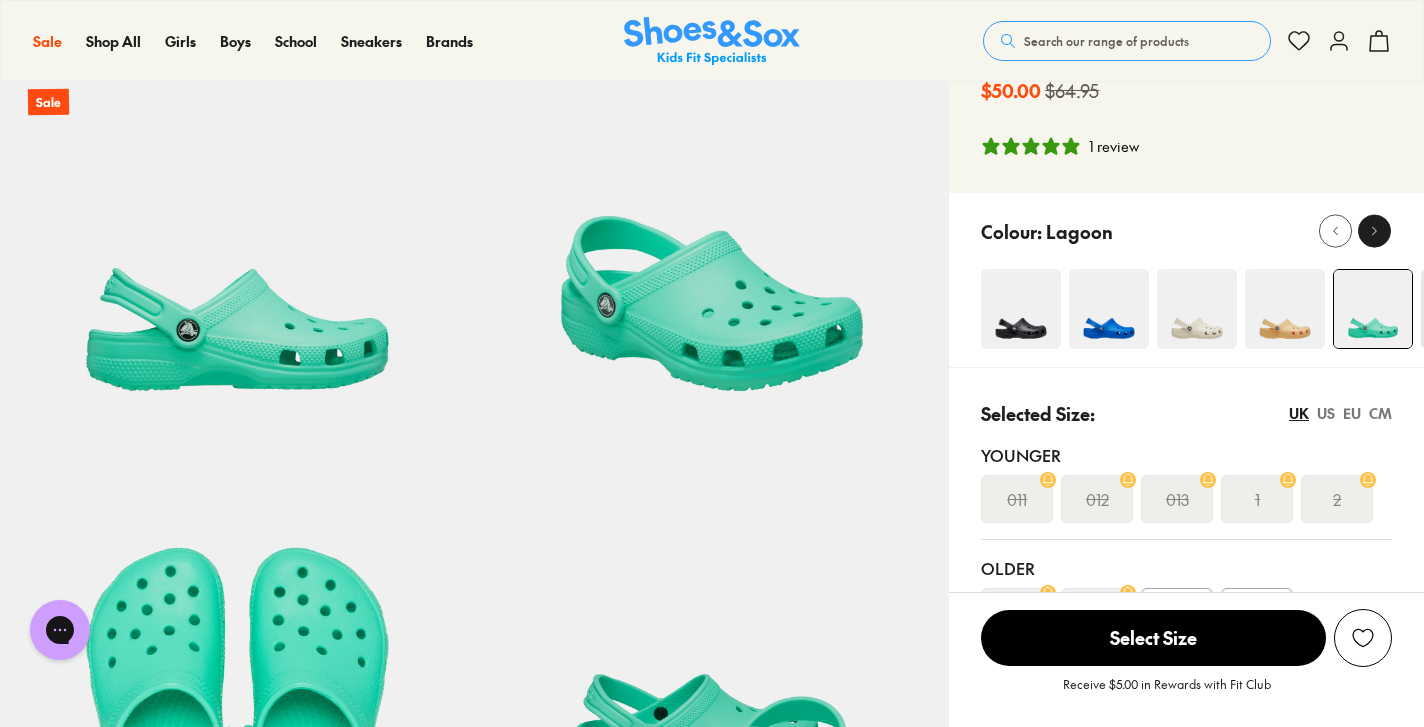 click at bounding box center [1374, 231] 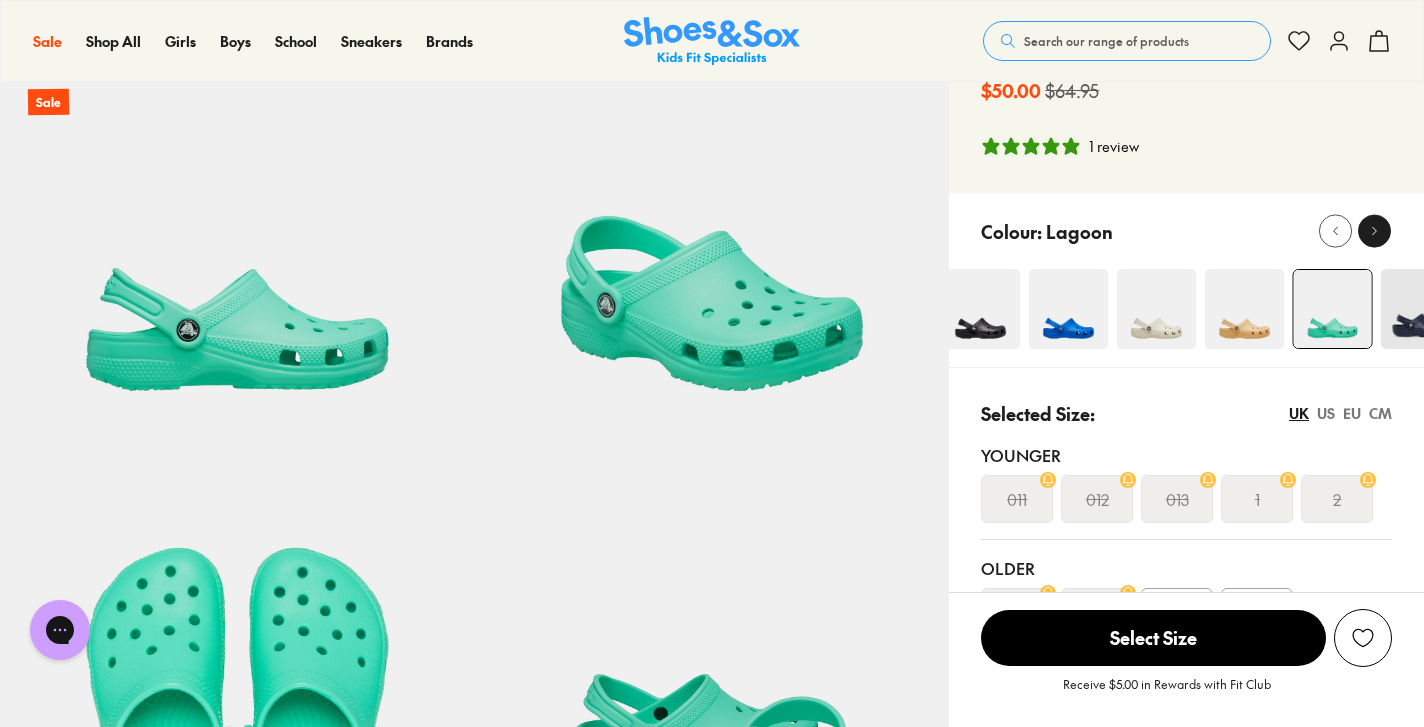 click at bounding box center [1374, 231] 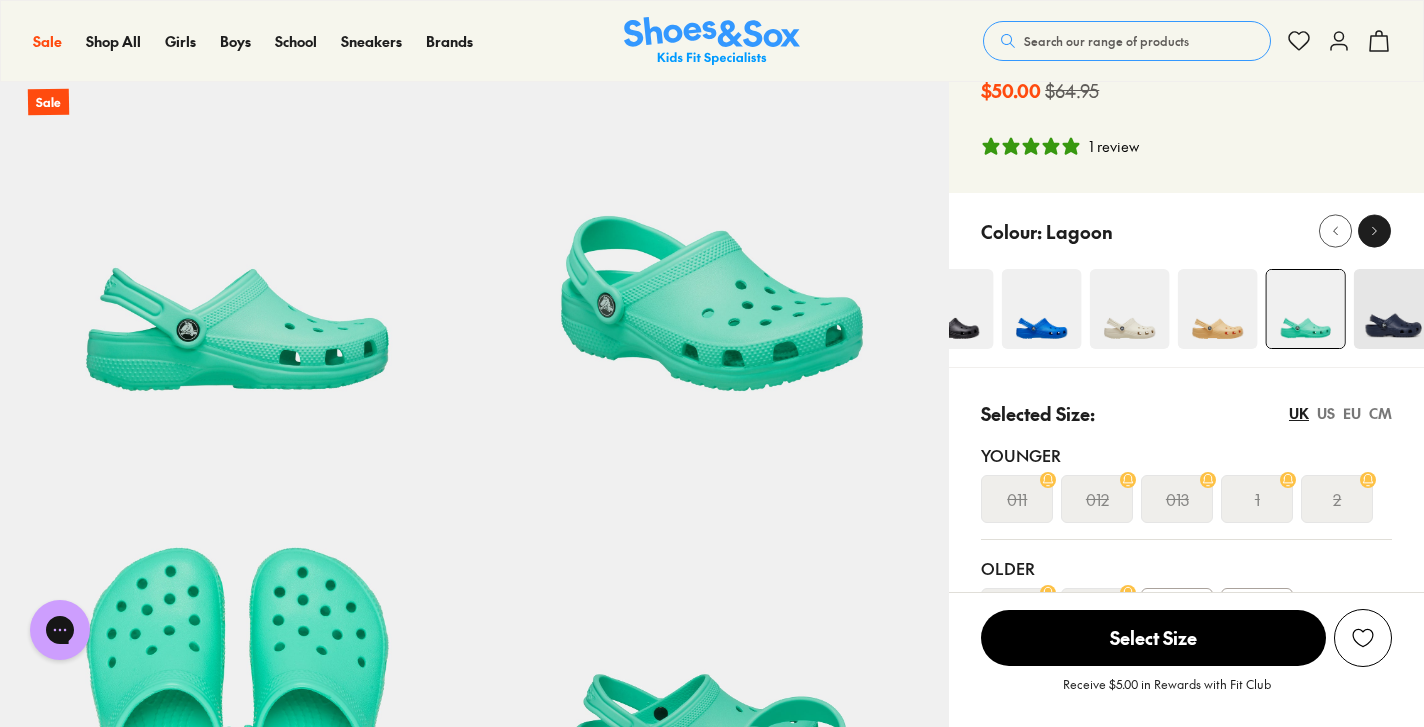 click at bounding box center [1374, 231] 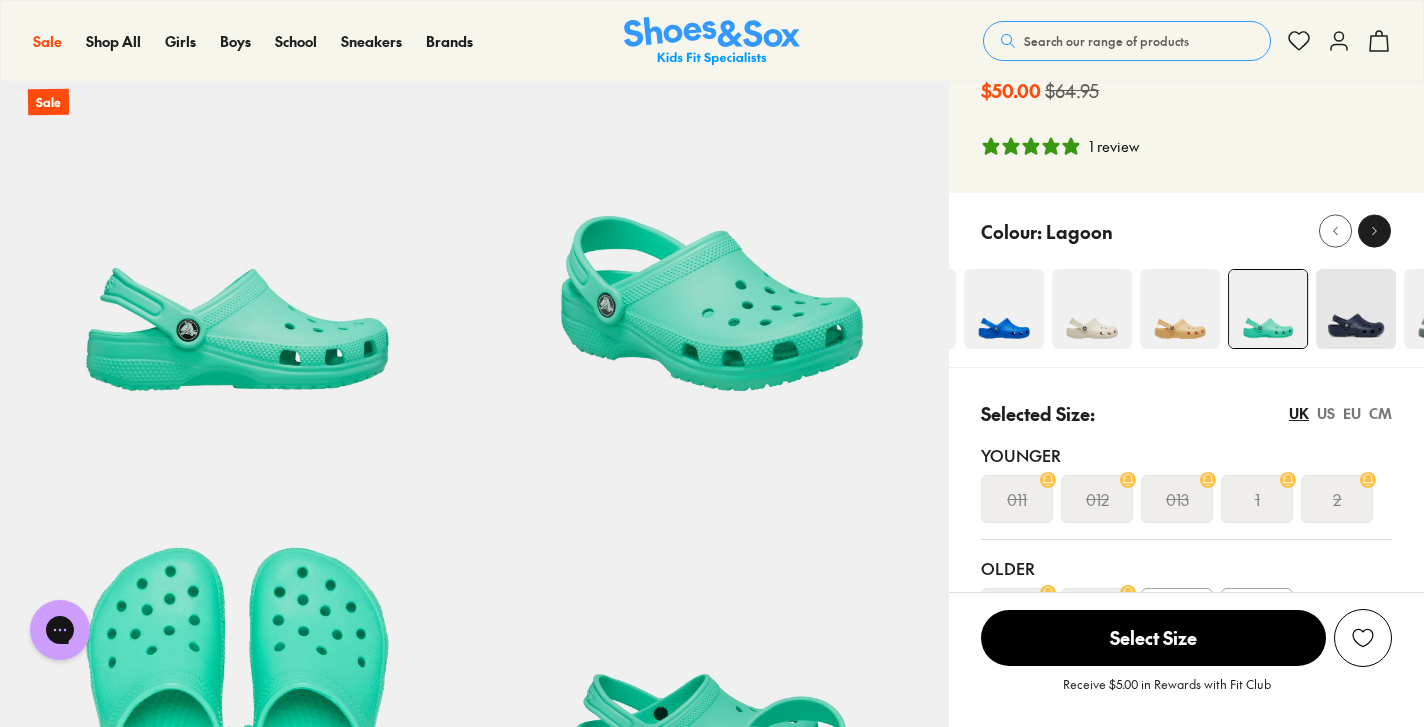click at bounding box center (1374, 231) 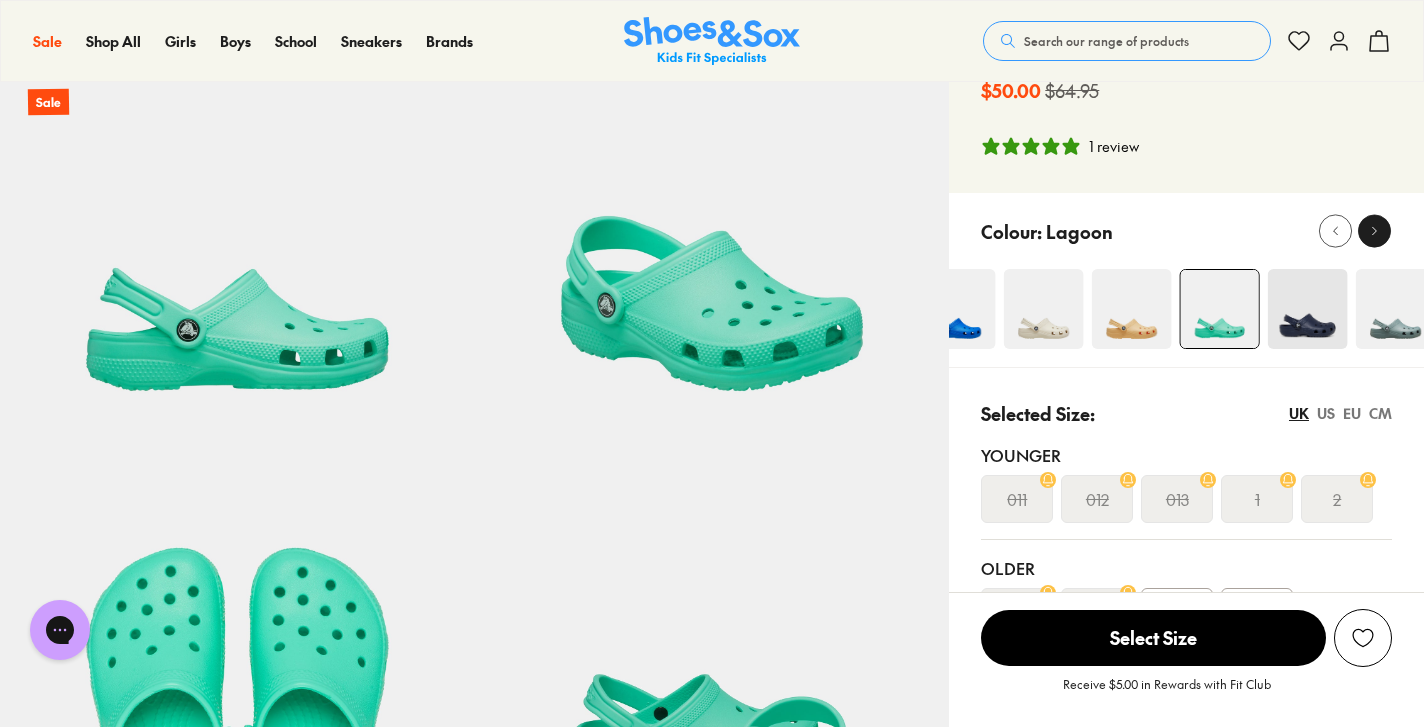 click at bounding box center [1374, 231] 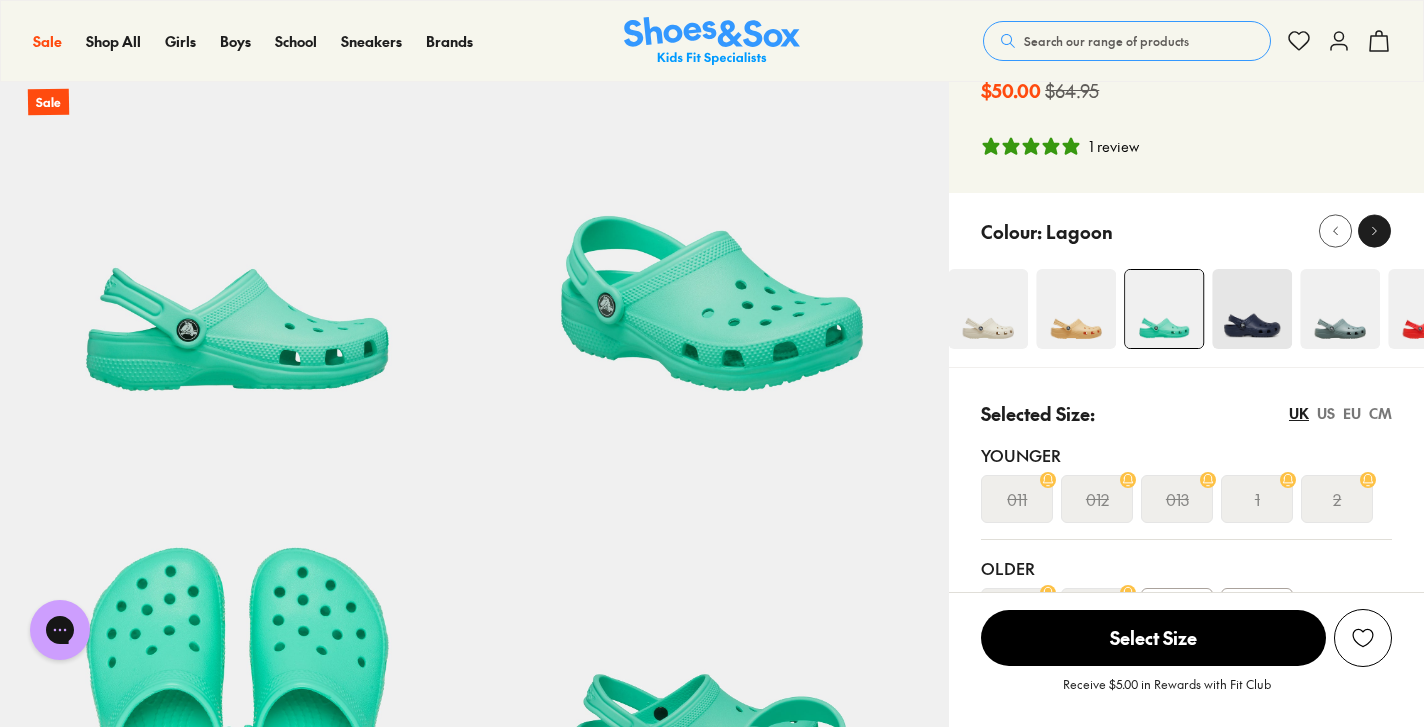 click at bounding box center [1374, 231] 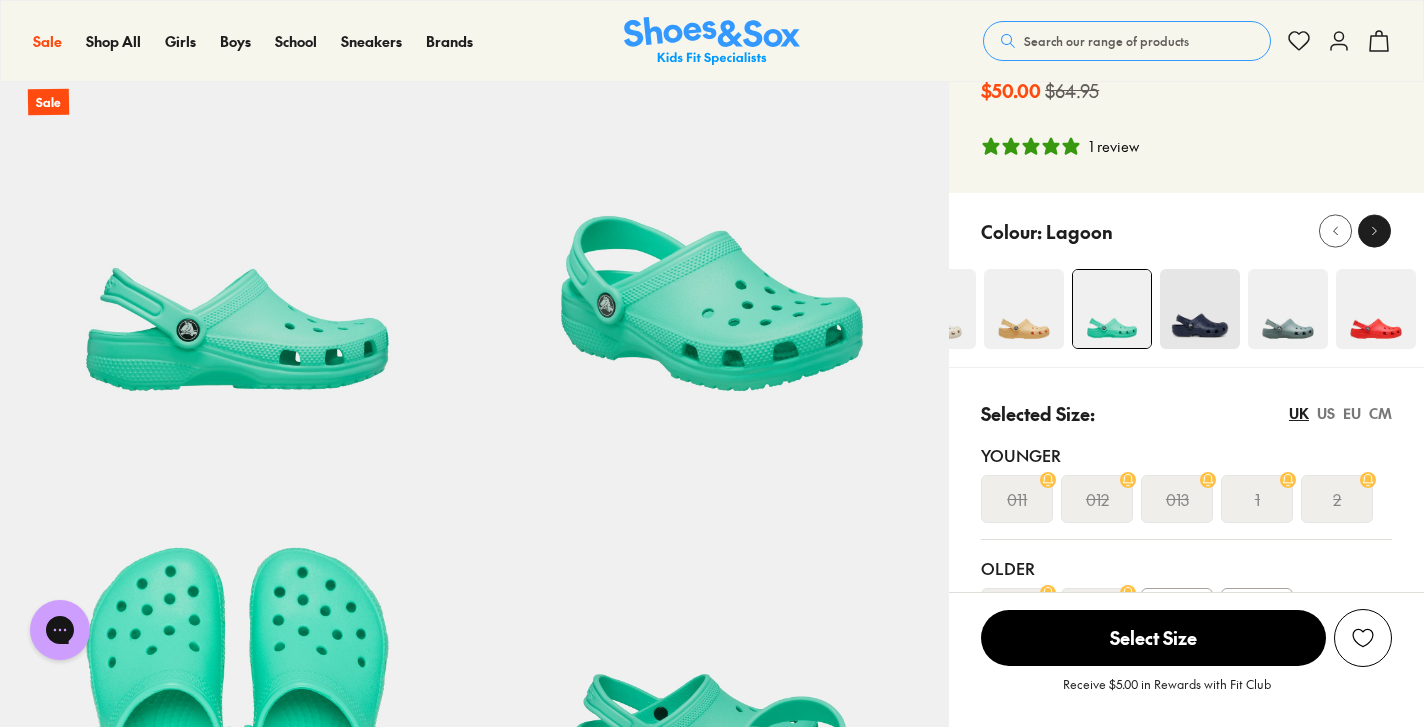 click at bounding box center (1374, 231) 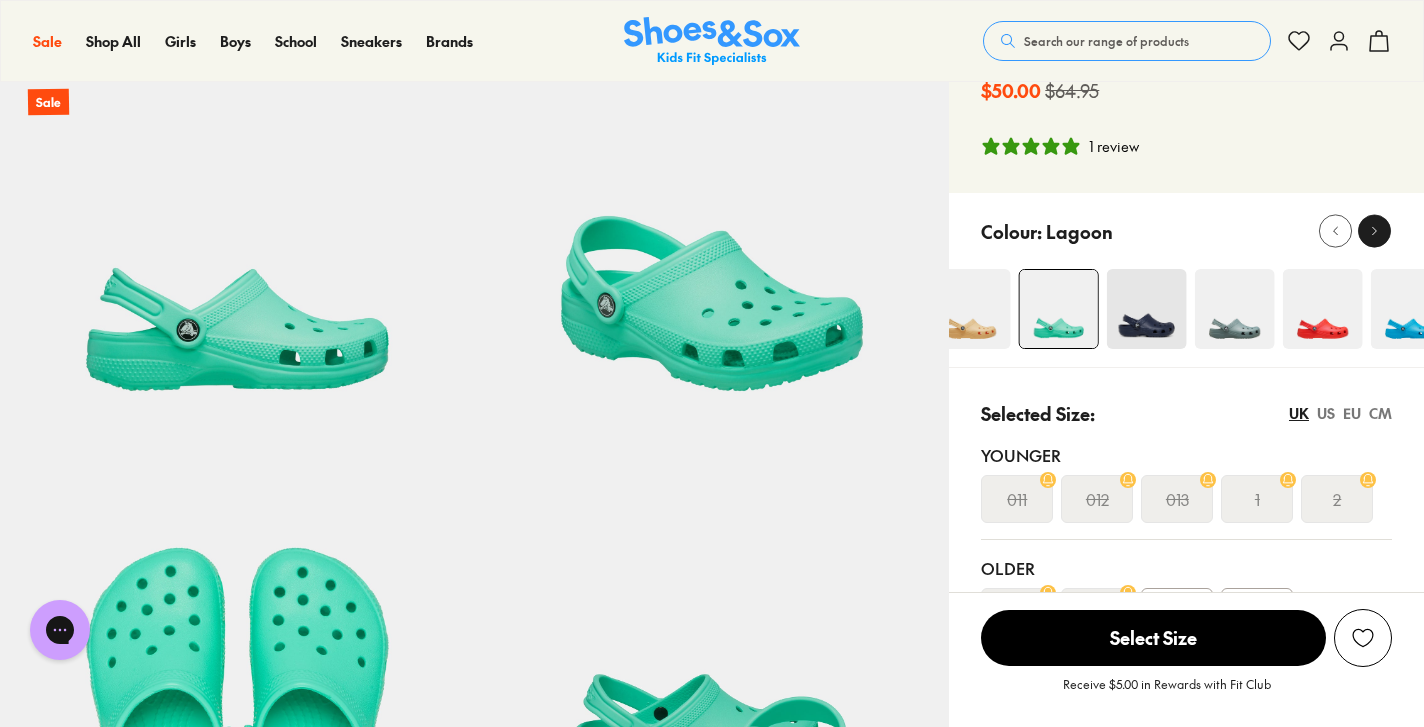 click at bounding box center [1374, 231] 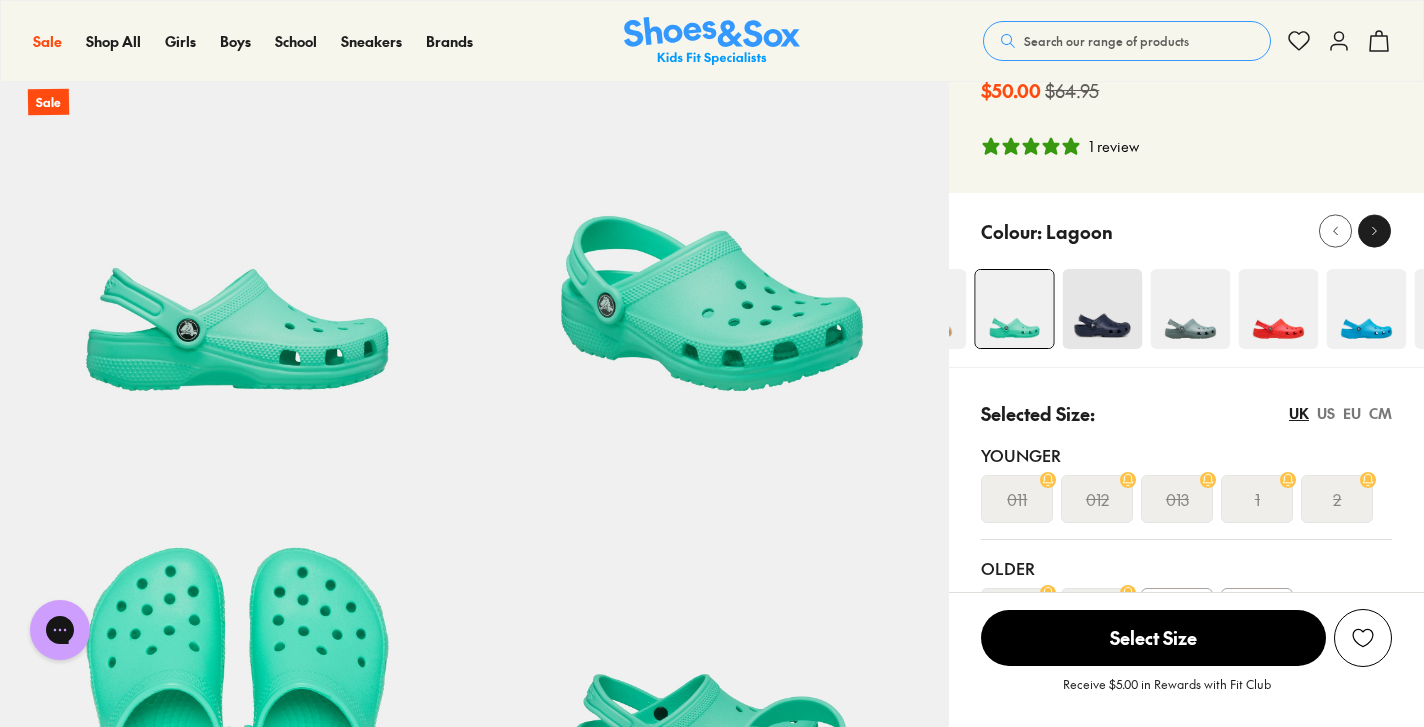 click at bounding box center (1374, 231) 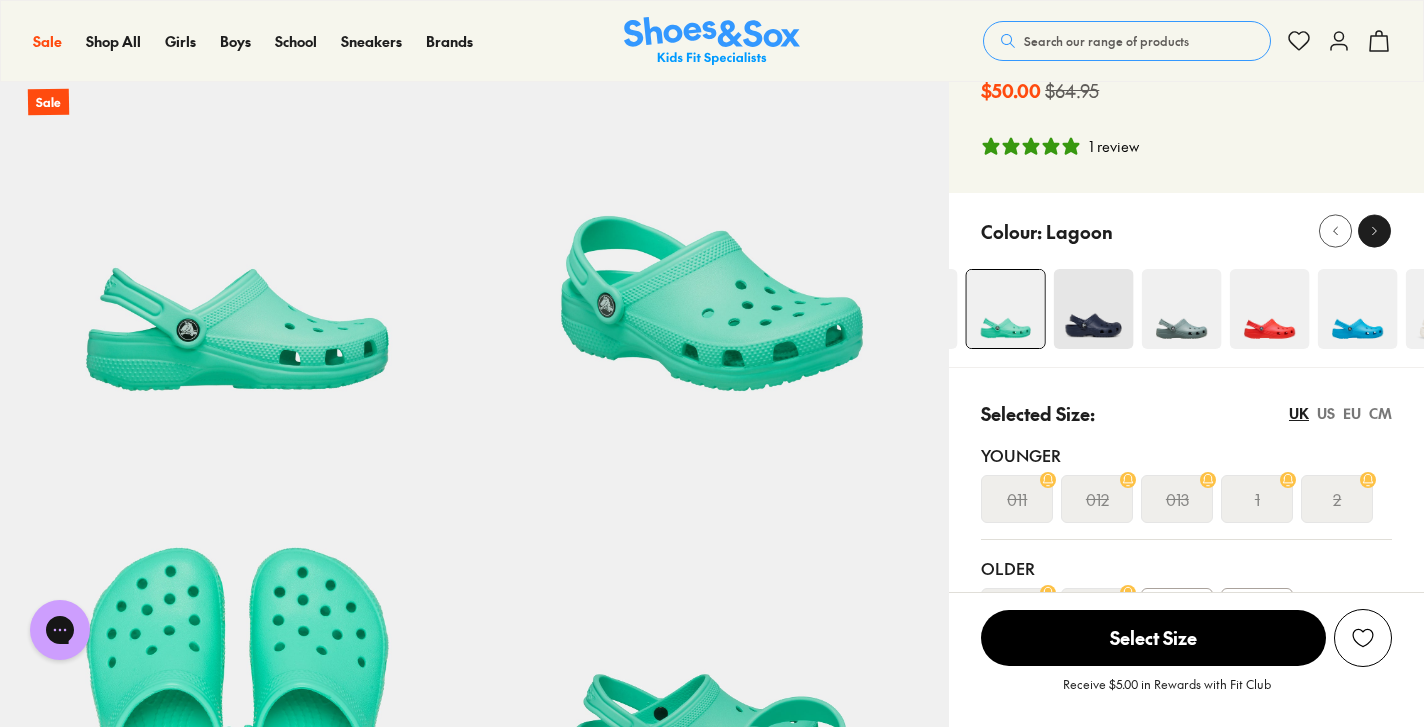 click at bounding box center (1374, 231) 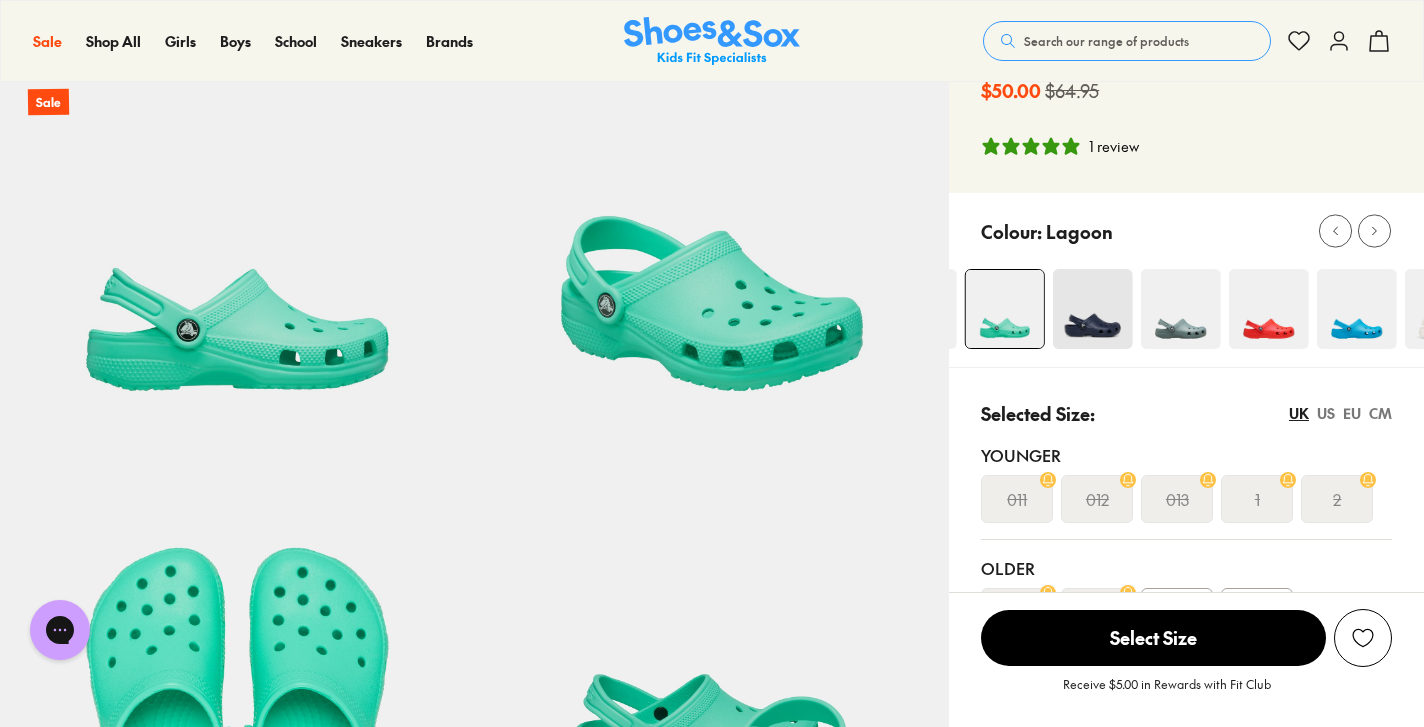 click at bounding box center (1269, 309) 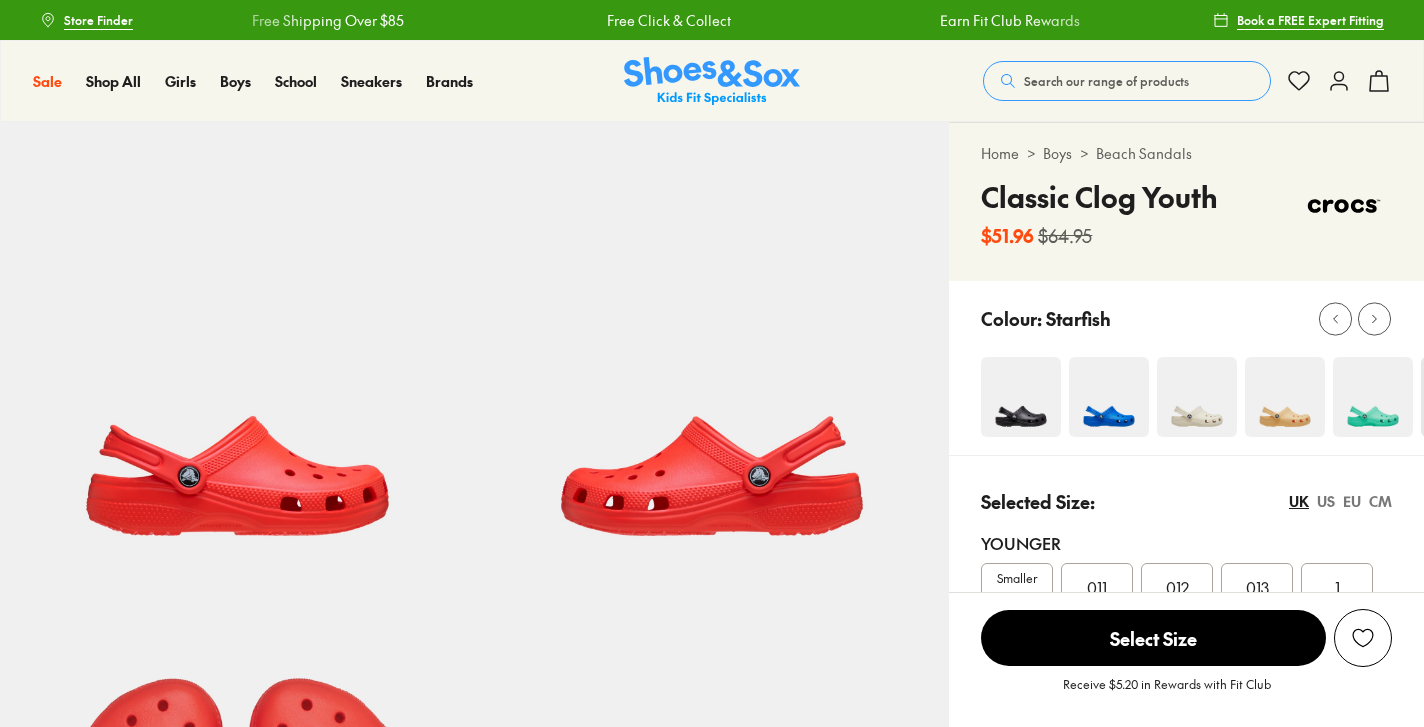 scroll, scrollTop: 196, scrollLeft: 0, axis: vertical 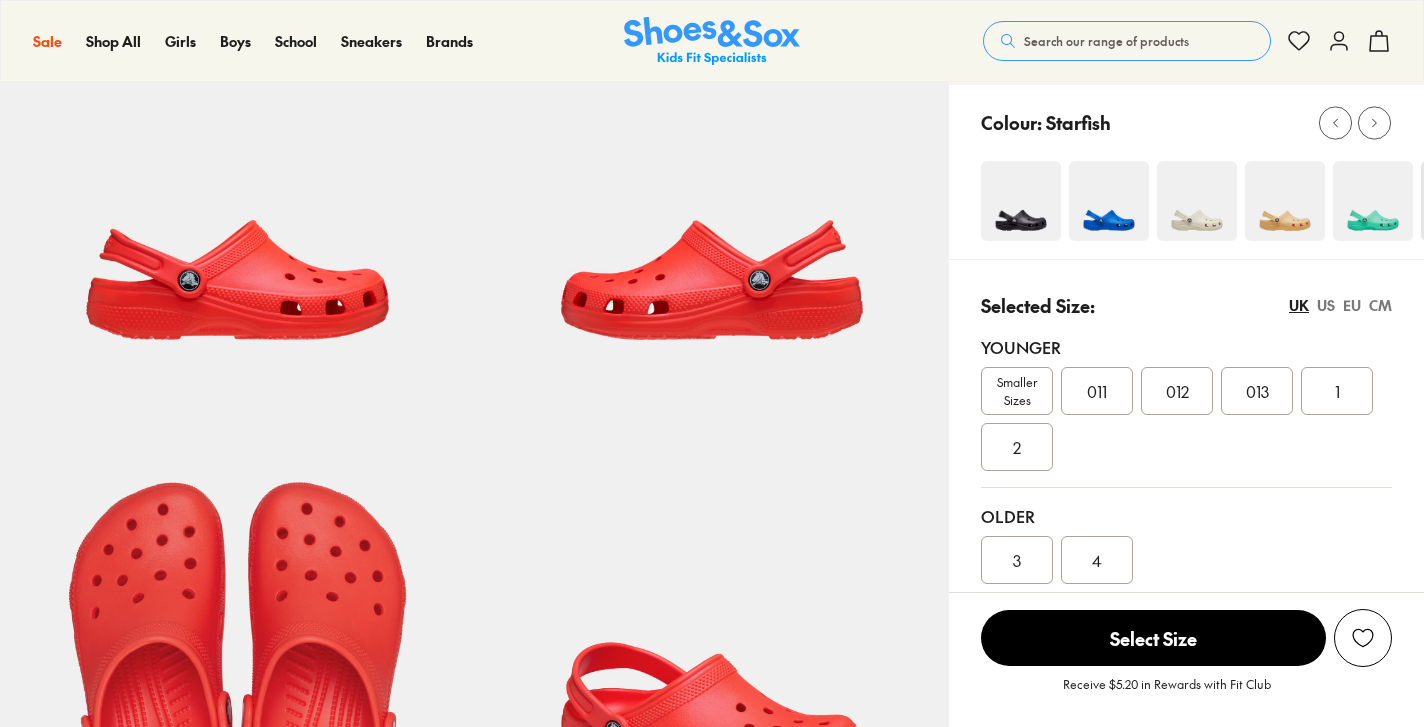 click on "011" at bounding box center (1097, 391) 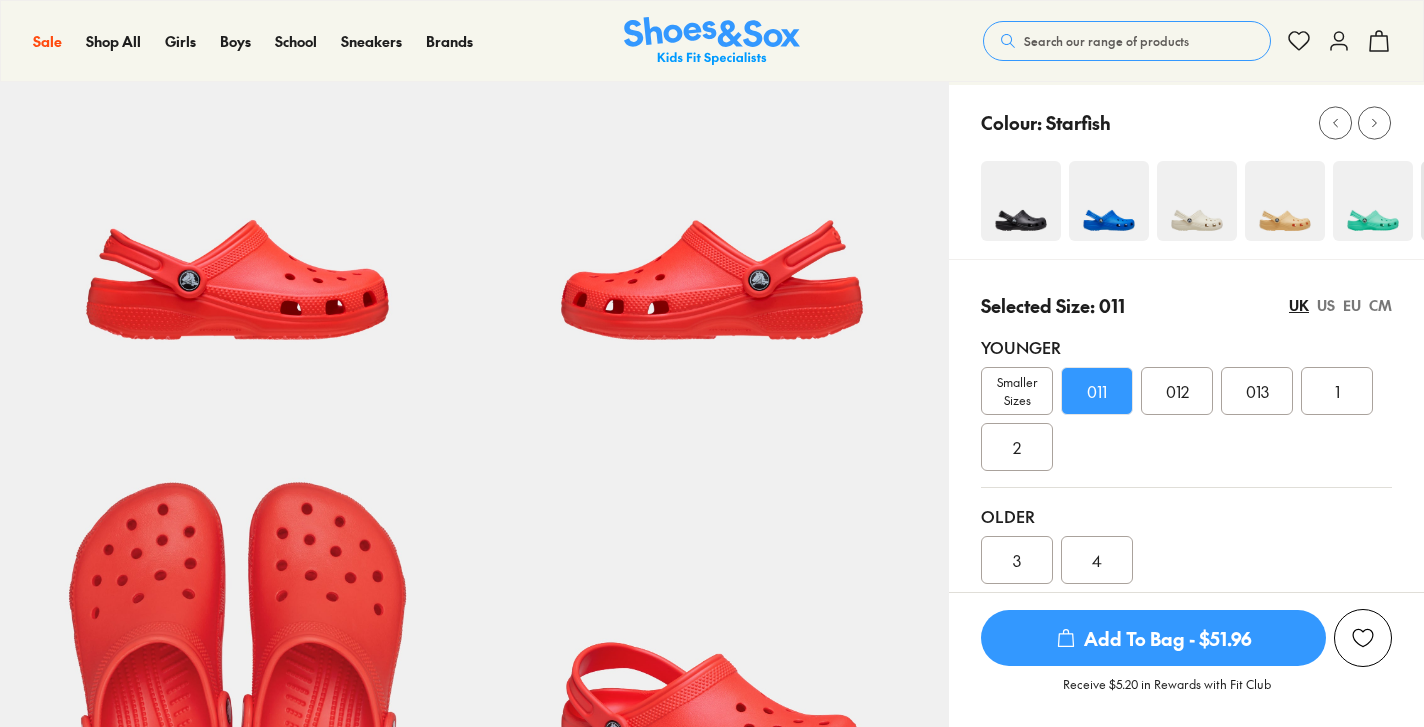 select on "*" 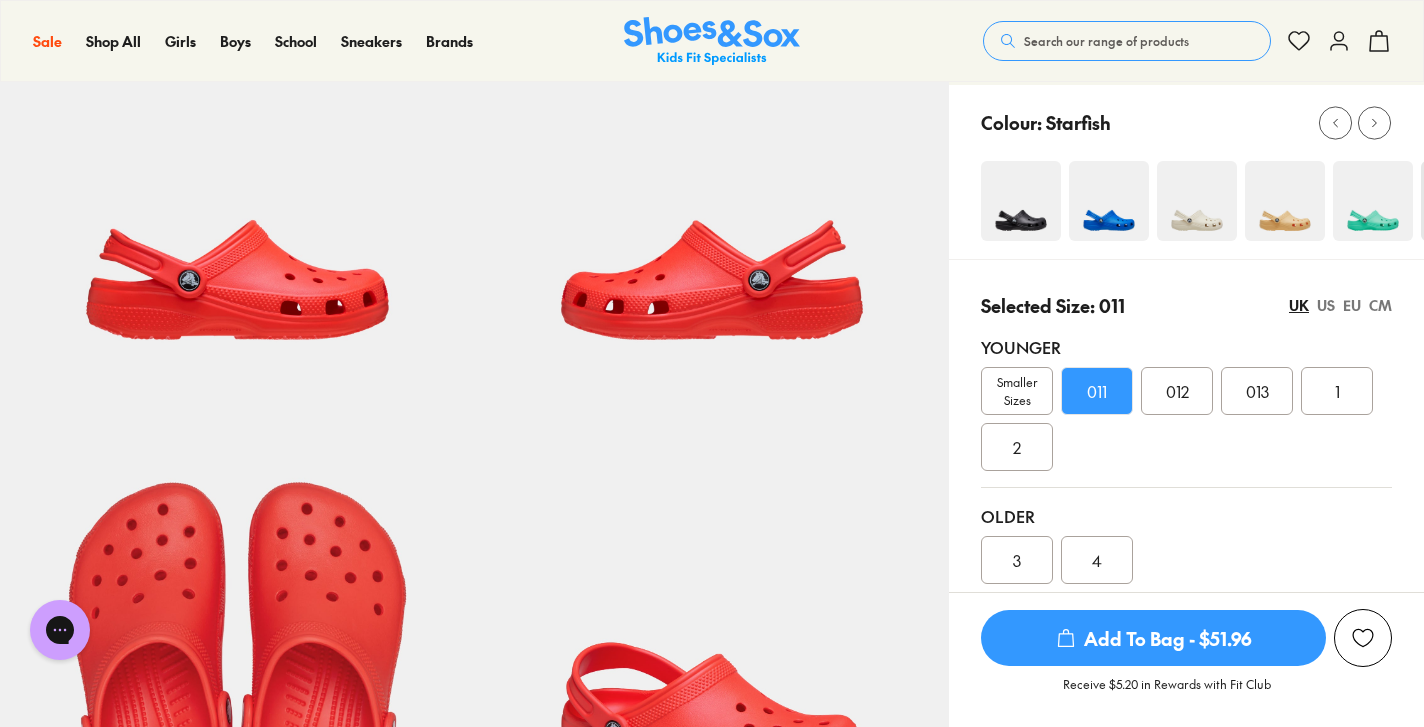 scroll, scrollTop: 202, scrollLeft: 0, axis: vertical 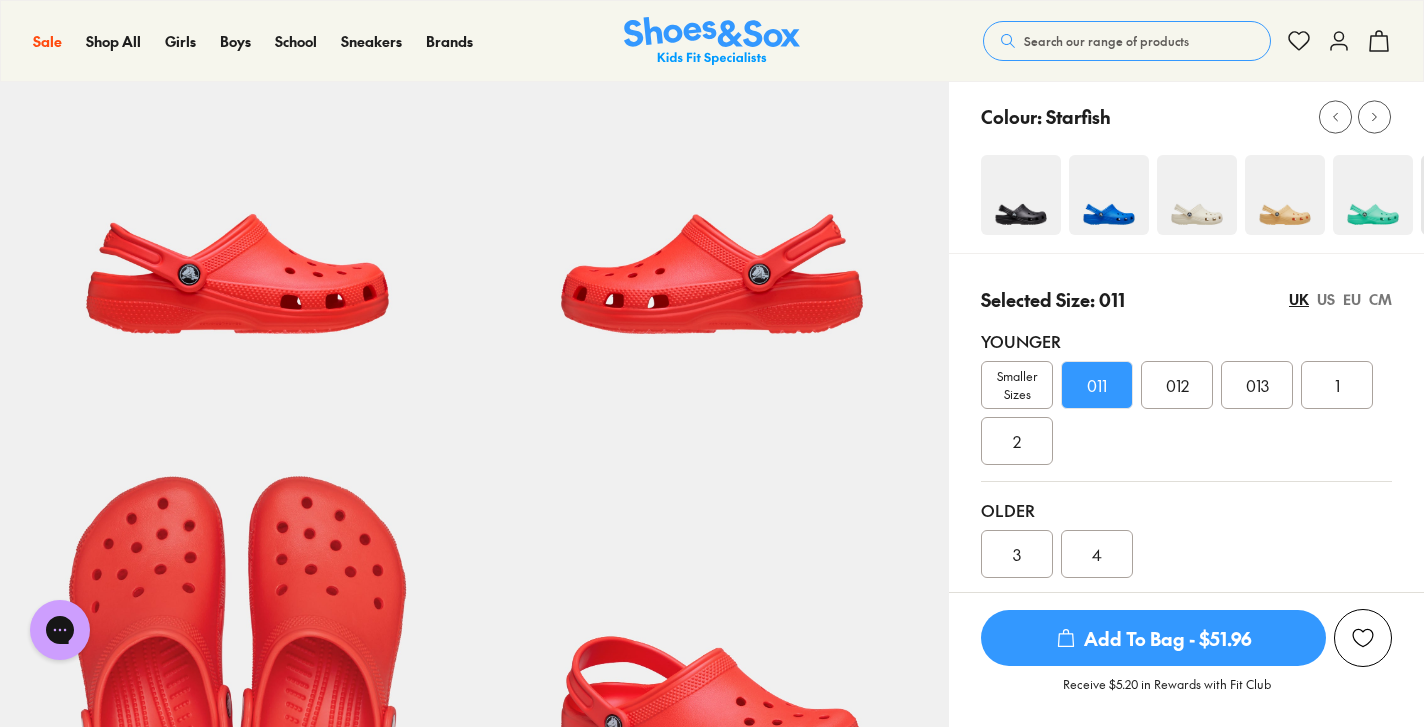 click on "012" at bounding box center (1177, 385) 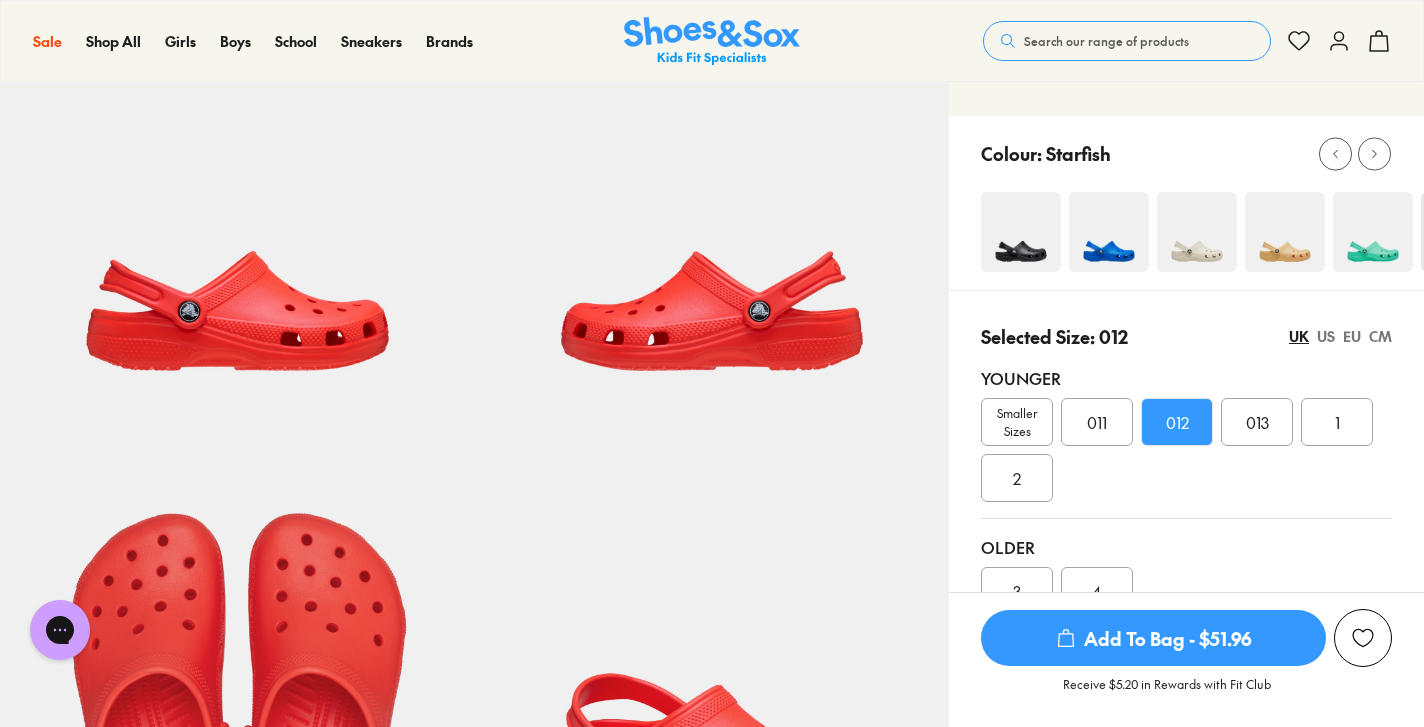 scroll, scrollTop: 161, scrollLeft: 0, axis: vertical 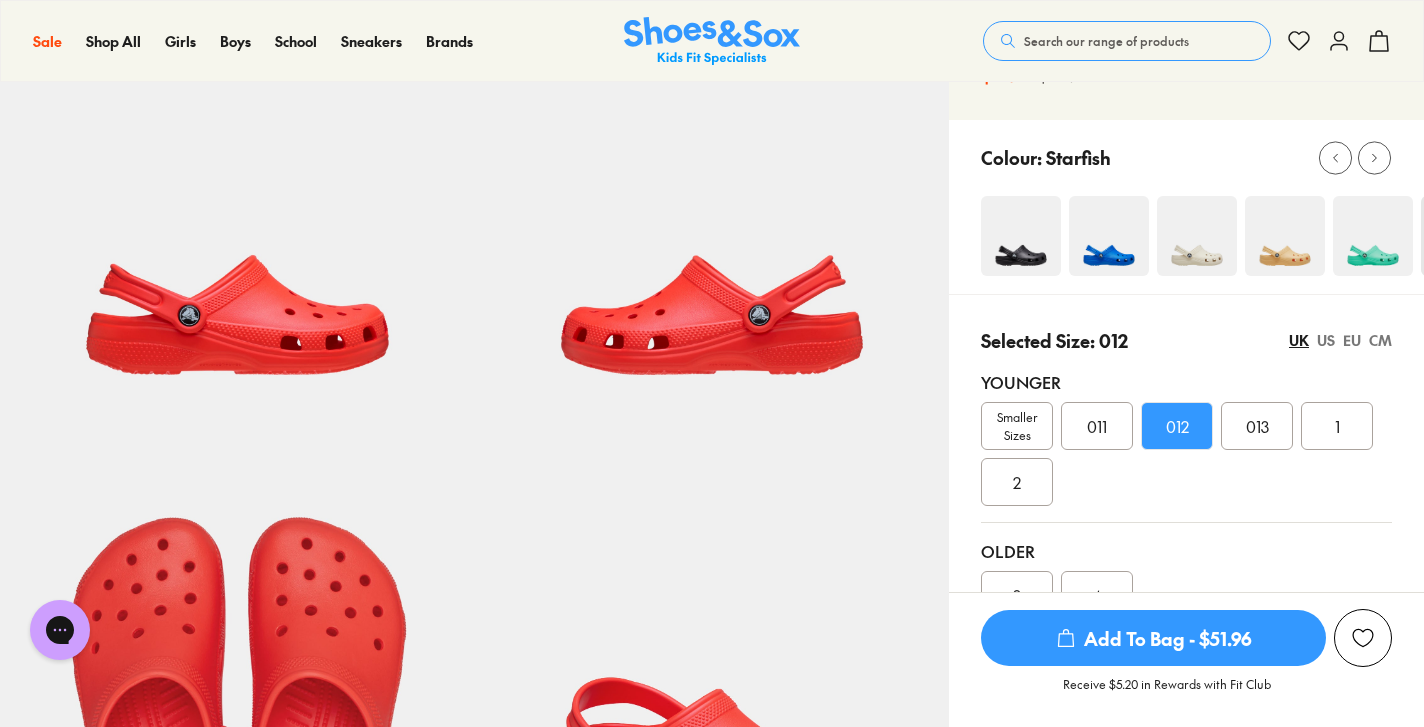 click at bounding box center (1109, 236) 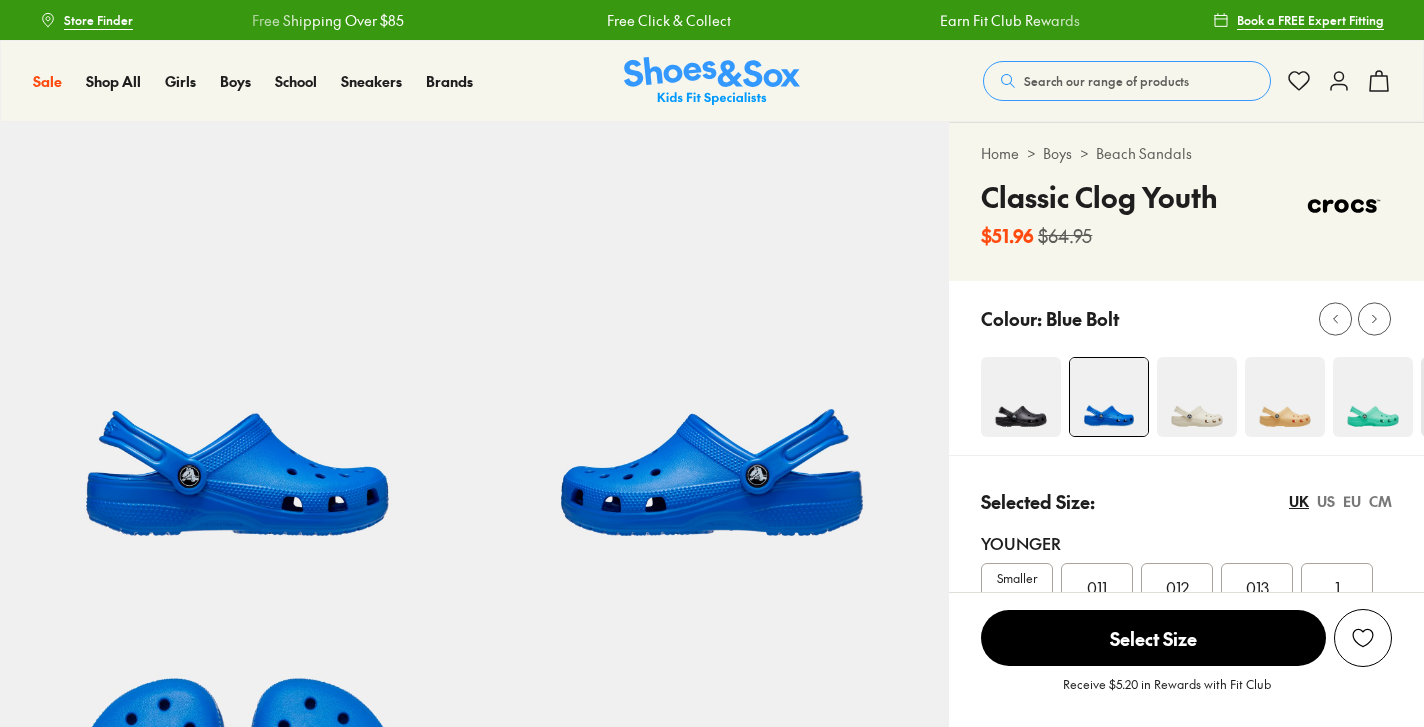 scroll, scrollTop: 271, scrollLeft: 1, axis: both 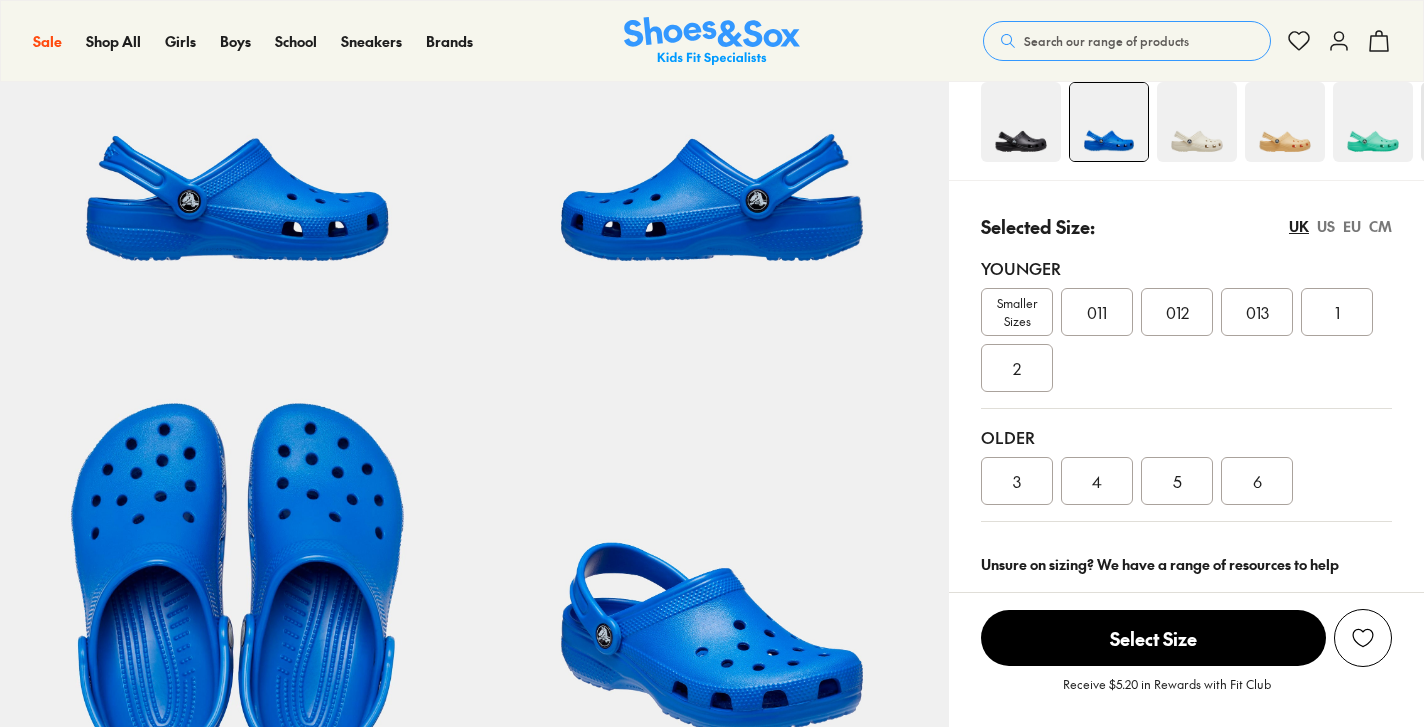 select on "*" 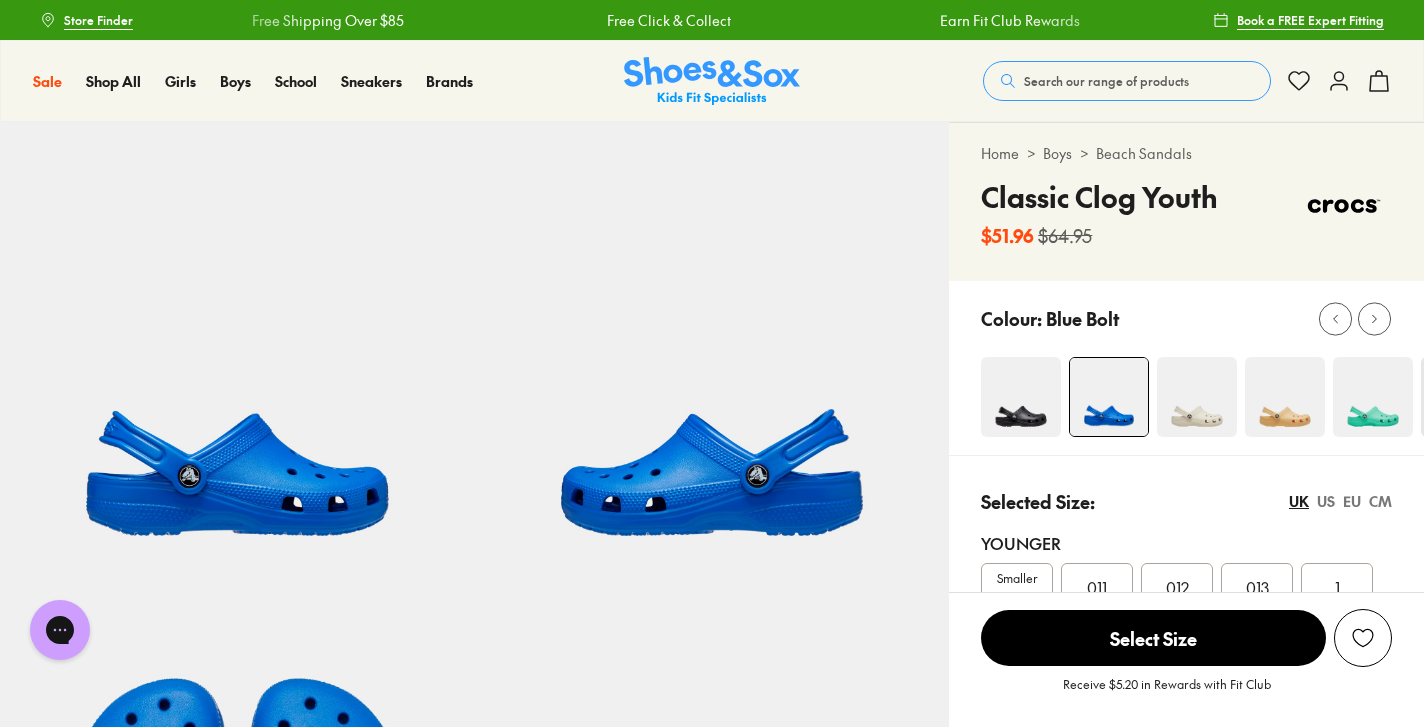 scroll, scrollTop: 0, scrollLeft: 0, axis: both 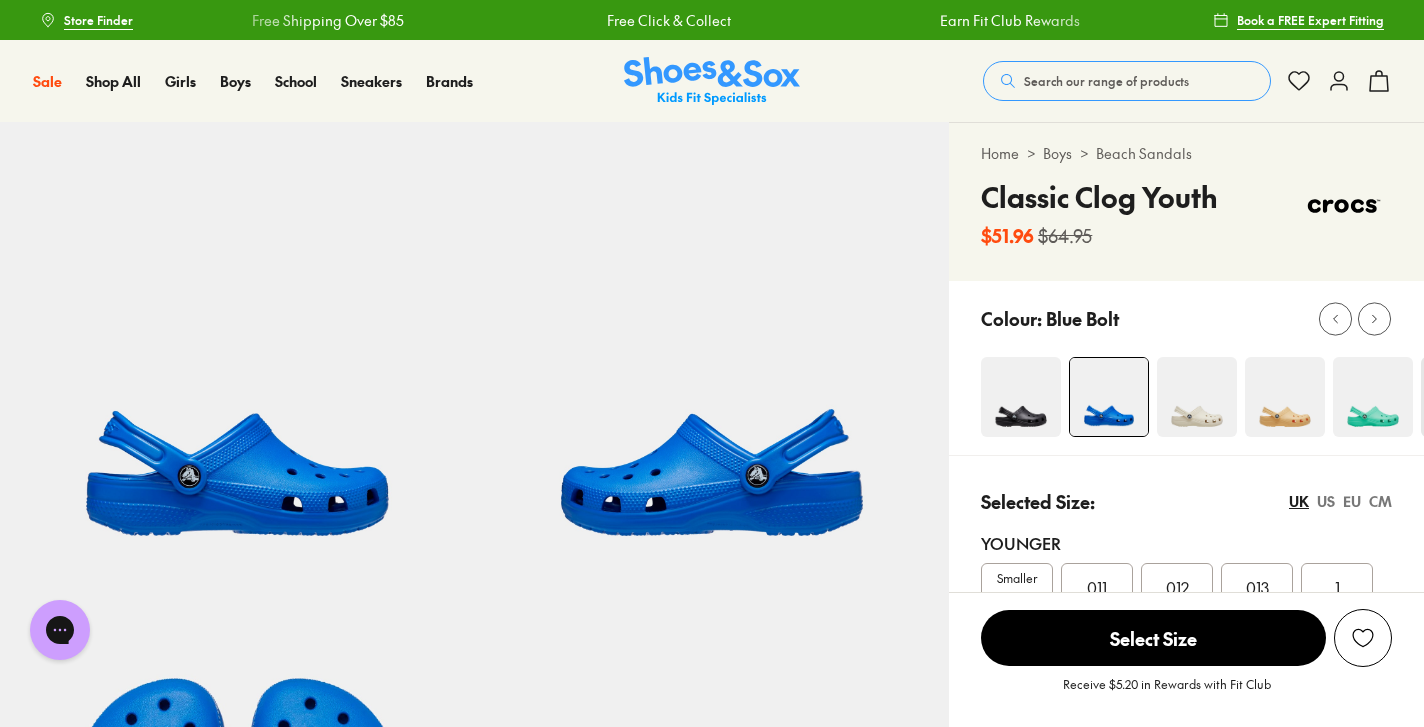 click on "Search our range of products" at bounding box center [1106, 81] 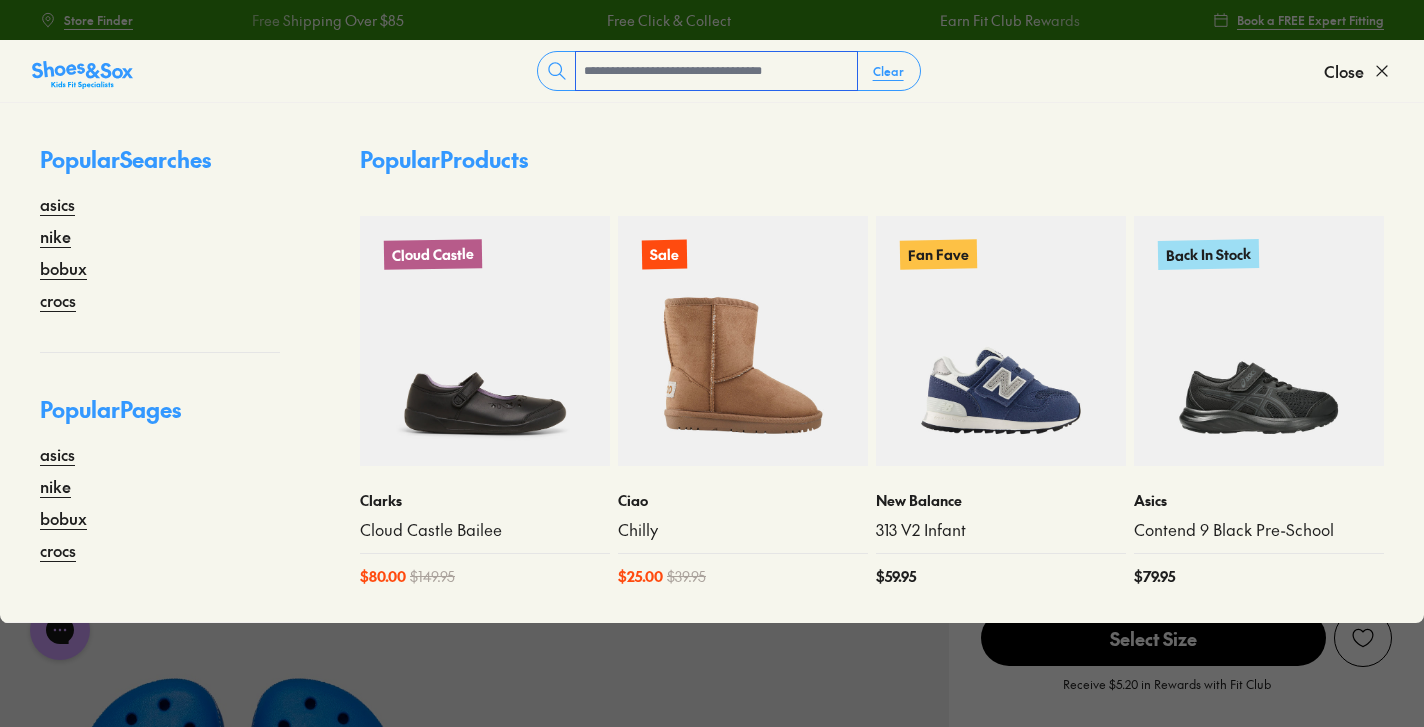 scroll, scrollTop: 0, scrollLeft: 0, axis: both 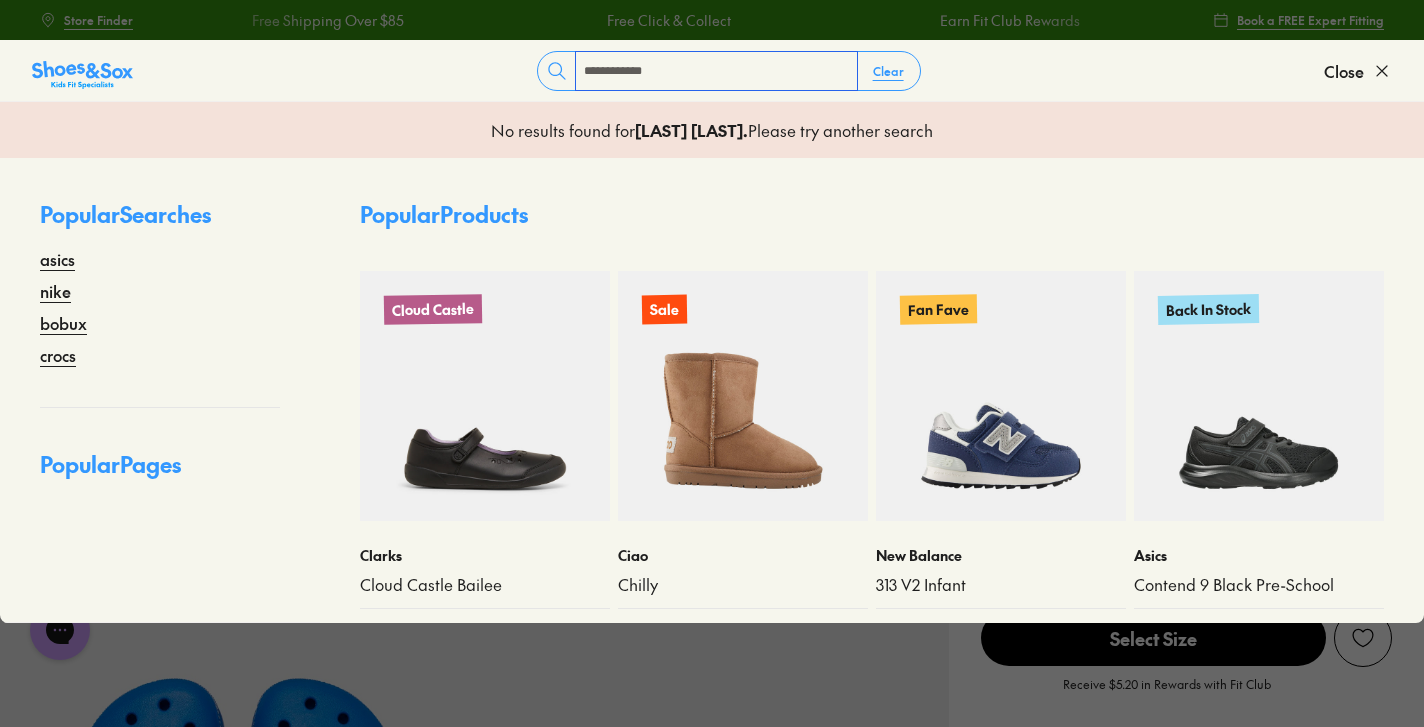 type on "**********" 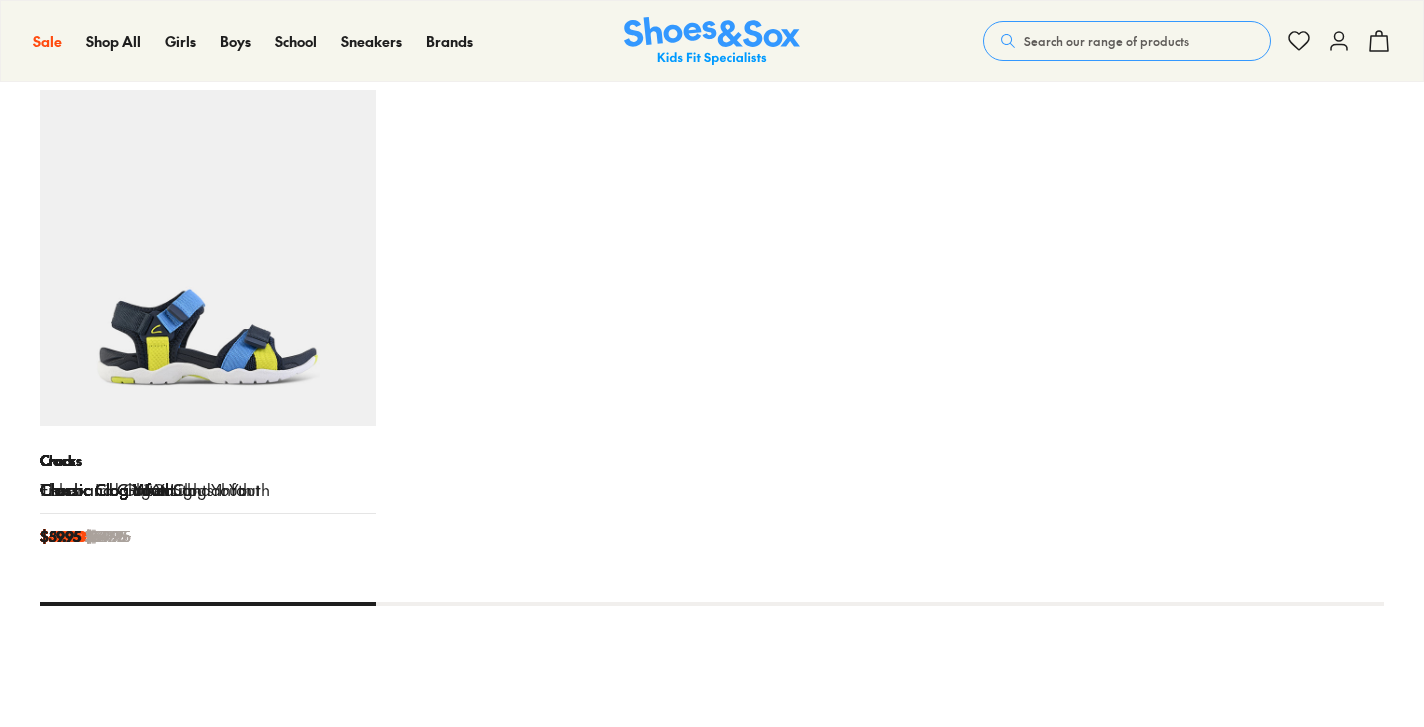 scroll, scrollTop: 0, scrollLeft: 0, axis: both 